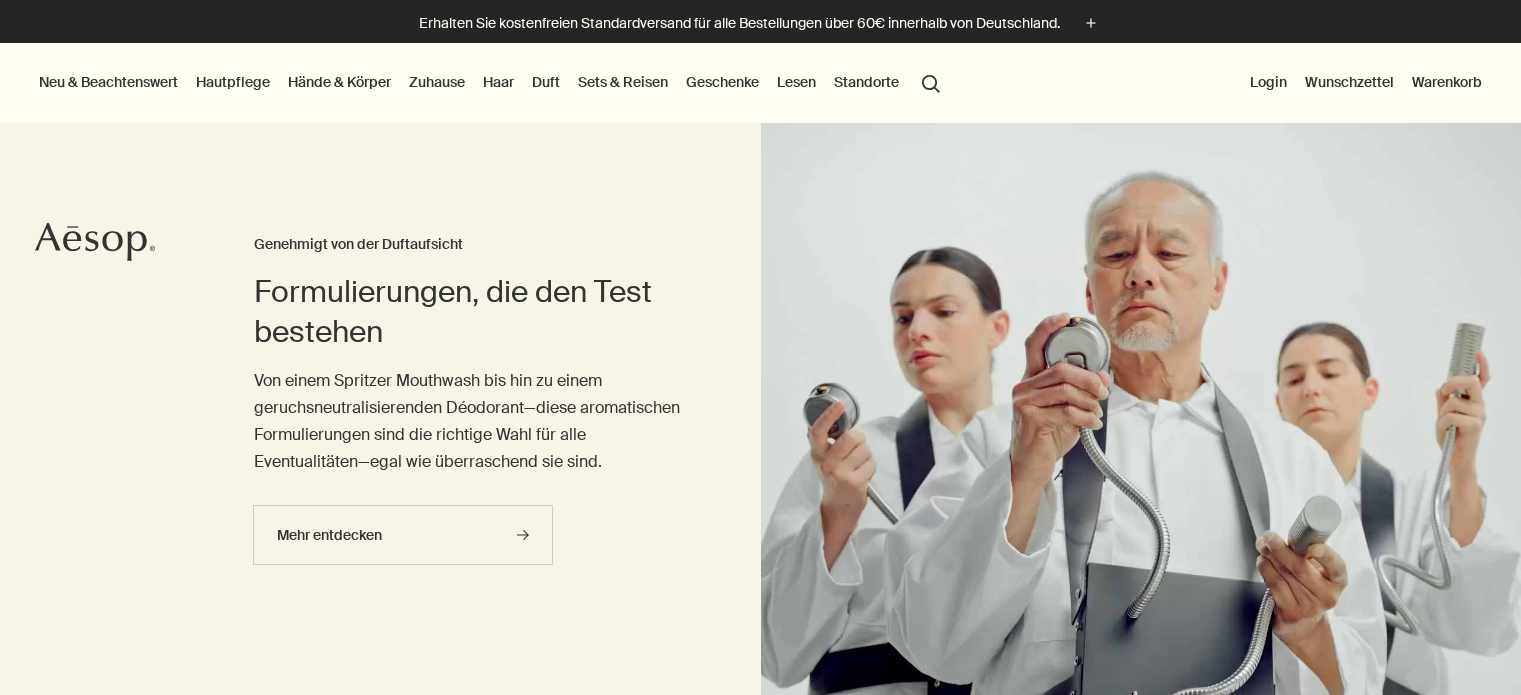 scroll, scrollTop: 0, scrollLeft: 0, axis: both 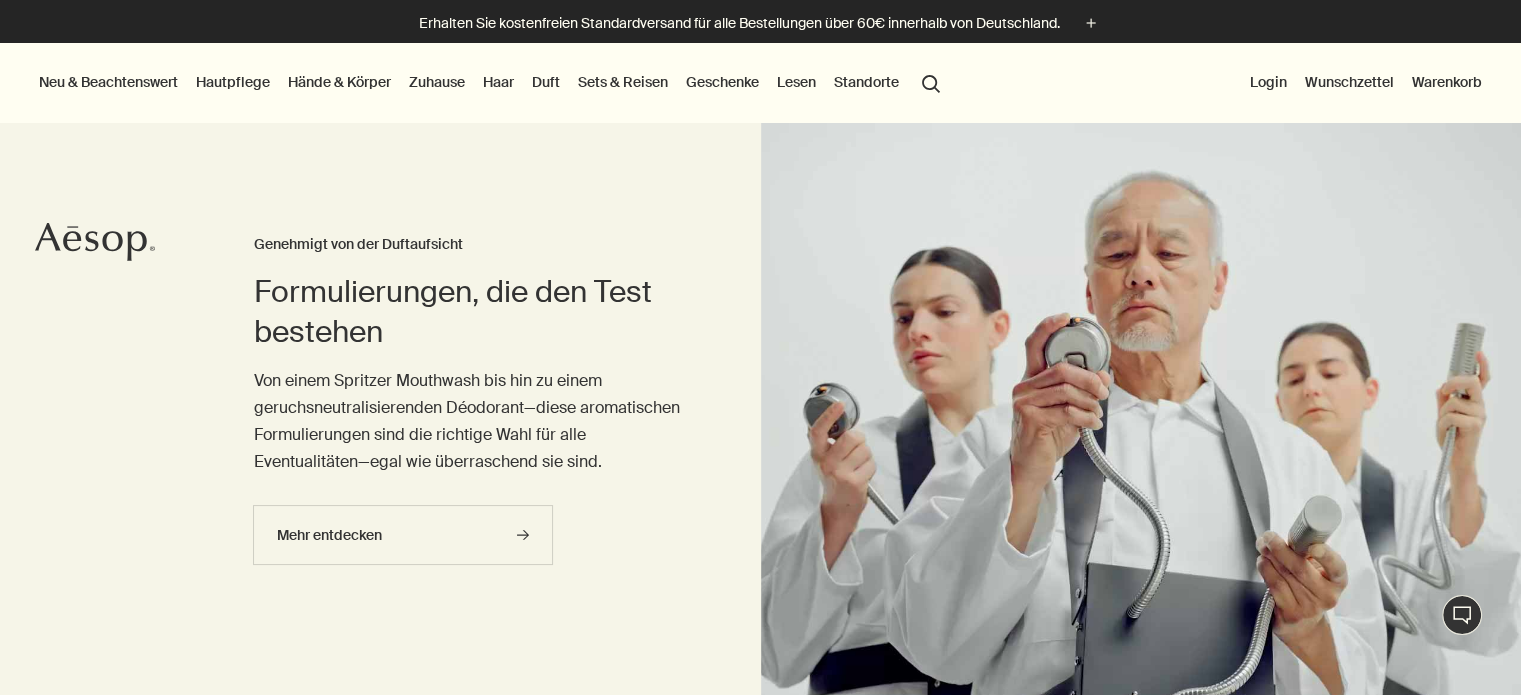 click on "Neu & Beachtenswert Neuheiten Lucent Facial Refiner Lucent Duo Eleos Nourishing Body Cleanser Aurner Eau de Parfum Bemerkenswerte formulierungen Resurrection Aromatique Hand Wash Reverence Aromatique Hand Wash Geranium Leaf Body Cleanser Resurrection Aromatique Hand Balm Hautpflege Hautpflege entdecken   rightArrow Reinigung & Peeling Intensivpflege und Masken Toner Feuchtigkeitsspender Augen- und Lippenpflege Rasur Sonnenschutz Hautpflege-Sets Alle Gesichtspflegeprodukte ansehen Hauttyp Normal Trocken Ölig Mischhaut Sensible Haut Reife Haut Saisonale Gesichtspflege Sommer Winter Neuheiten Lucent Facial Refiner Lucent Duo Immaculate Facial Tonic Details entdecken   rightArrow Eine personalisierte Empfehlung Hände & Körper Hände & Körper entdecken   rightArrow Handwaschgels & -balsame Seife am Stück Reinigung & Peeling für den Körper Körperbalsame & -öle Mundpflege & Deodorants Alle Hand- und Körperpflegeprodukte ansehen Neuheiten Eleos Nourishing Body Cleanser Eleos Aromatique Hand Balm   Zuhause" at bounding box center [760, 83] 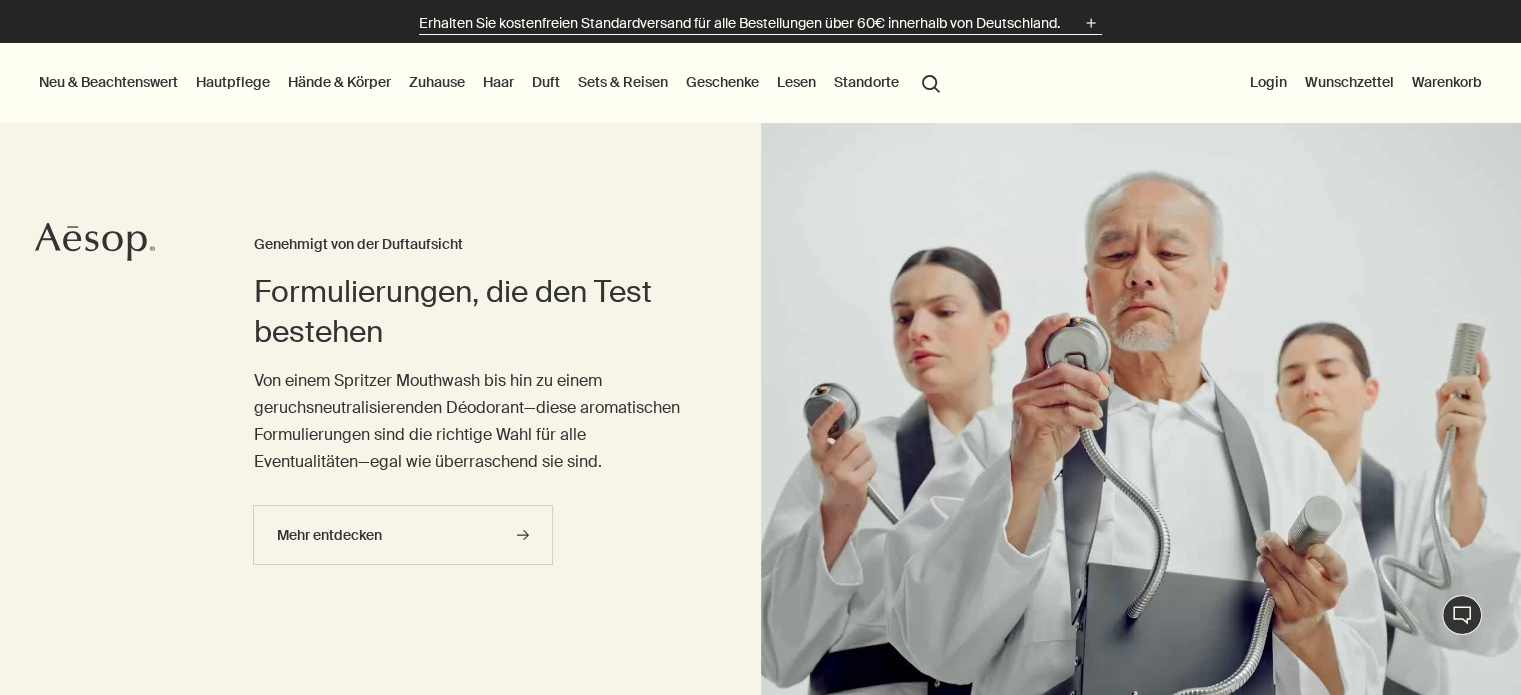 click on "plus" at bounding box center [1091, 23] 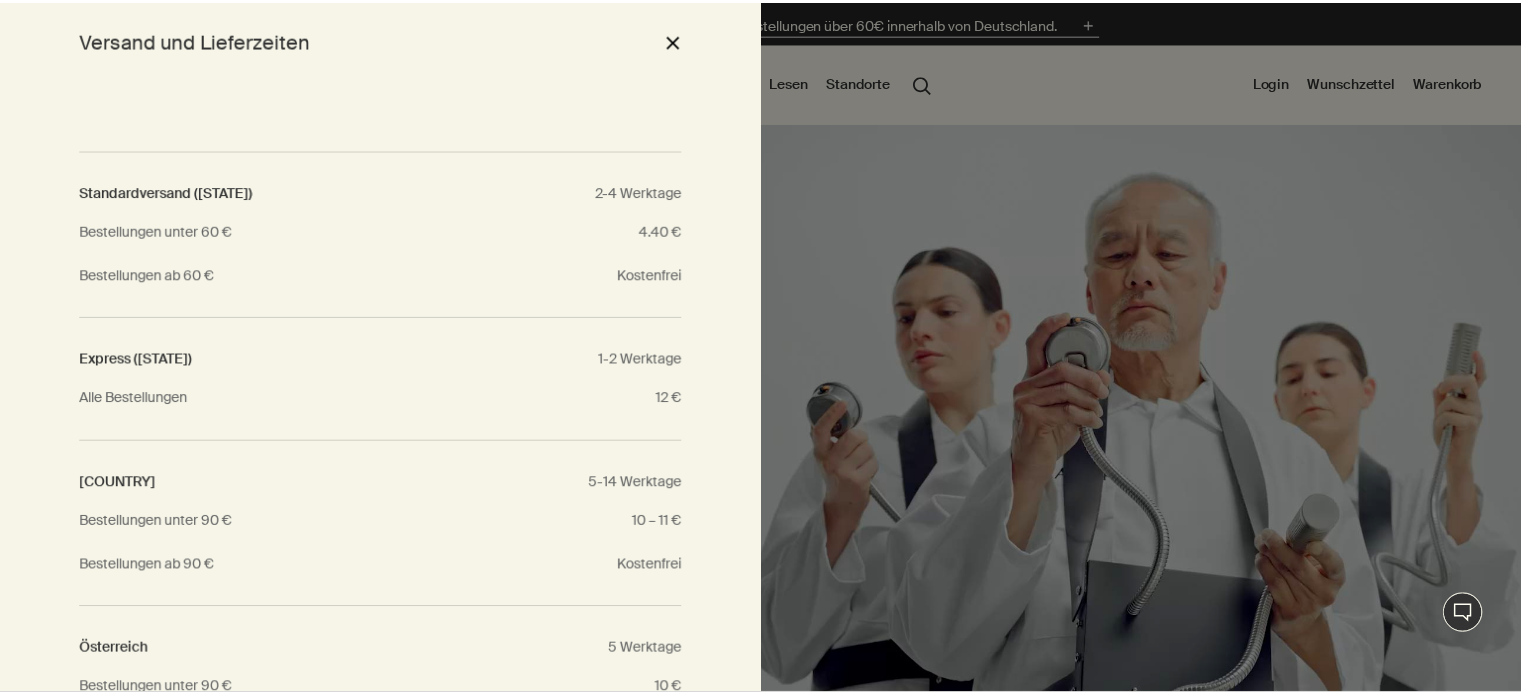 scroll, scrollTop: 307, scrollLeft: 0, axis: vertical 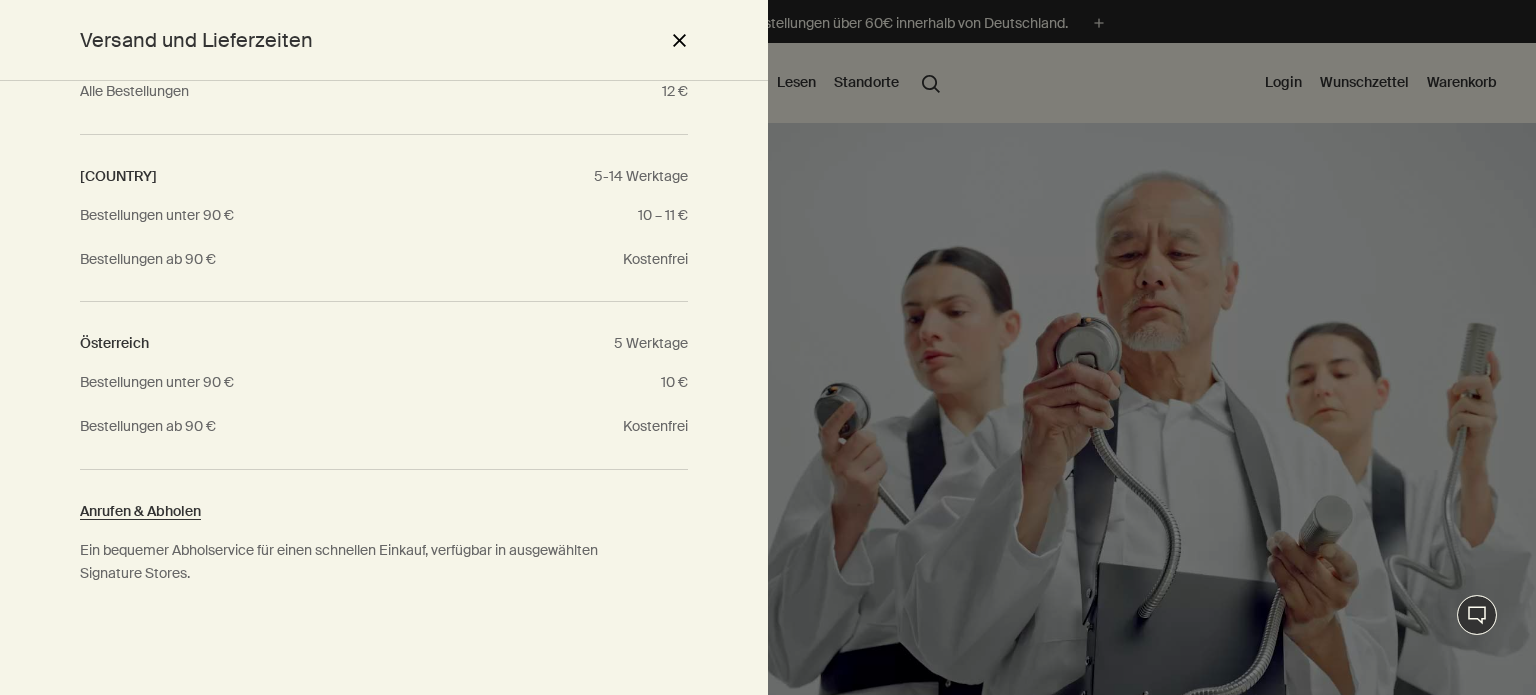 click on "close" at bounding box center (679, 40) 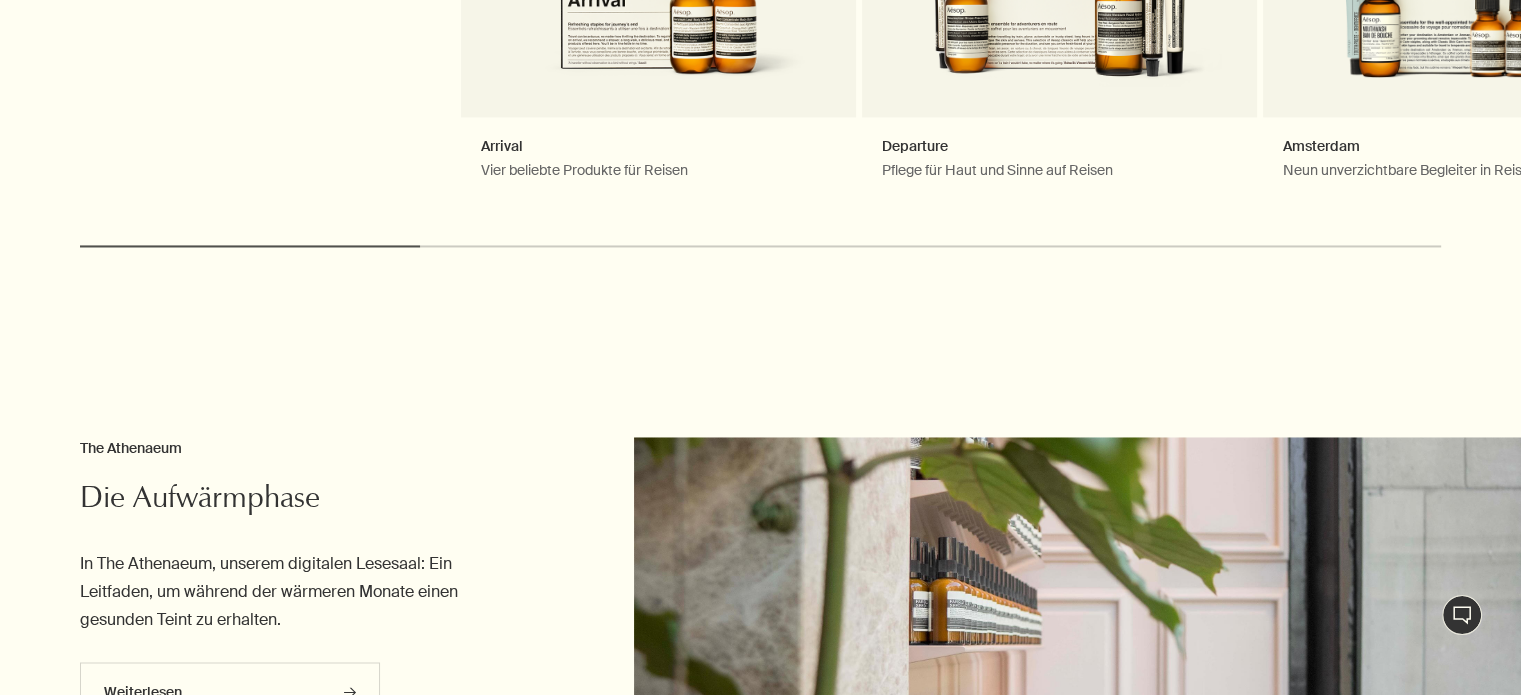 scroll, scrollTop: 3400, scrollLeft: 0, axis: vertical 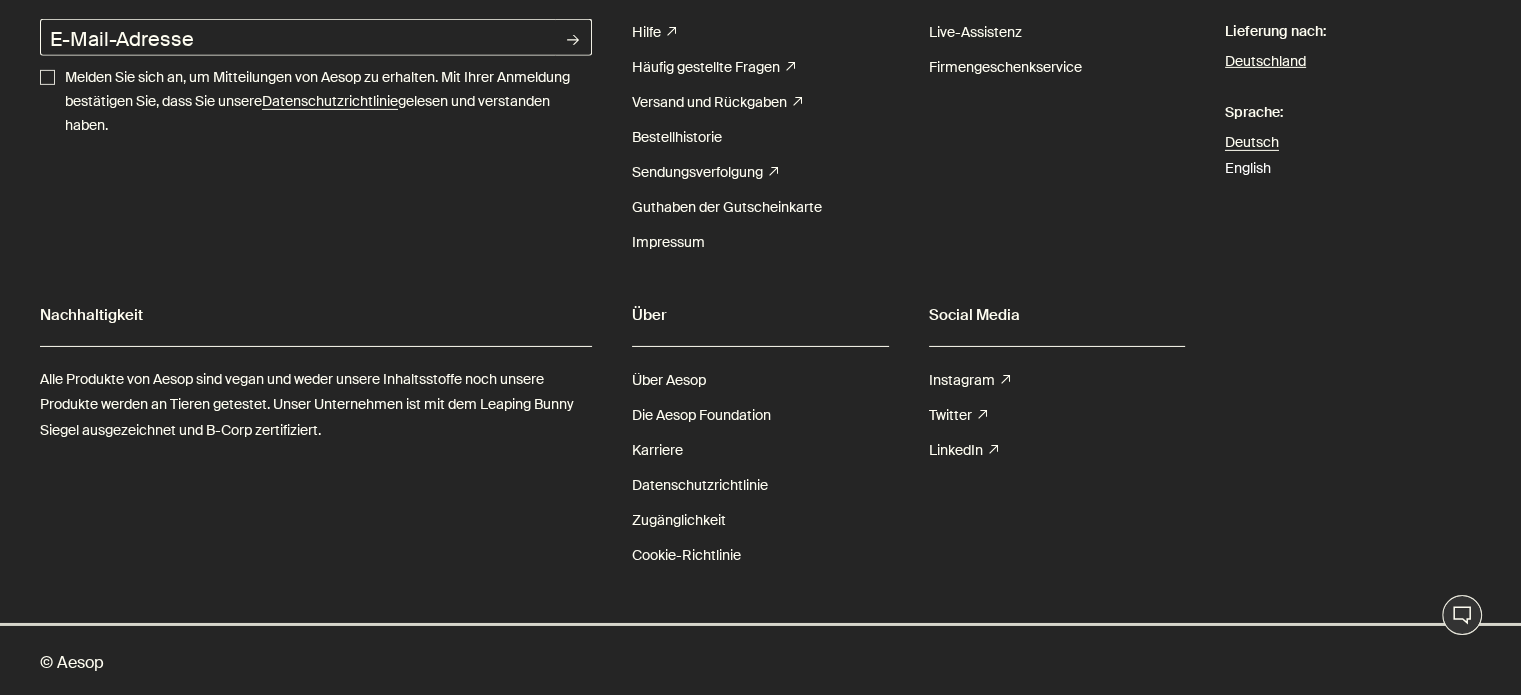 click on "English" at bounding box center [1248, 168] 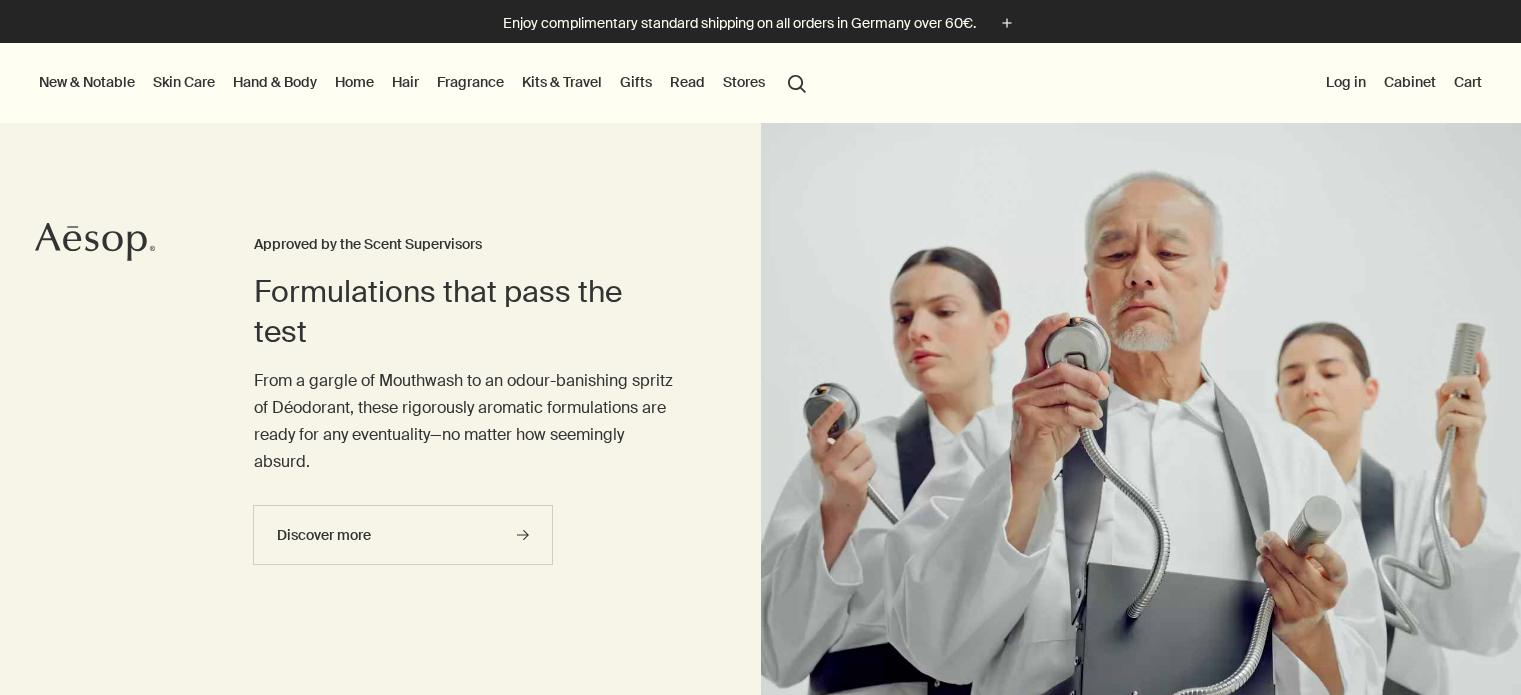 scroll, scrollTop: 0, scrollLeft: 0, axis: both 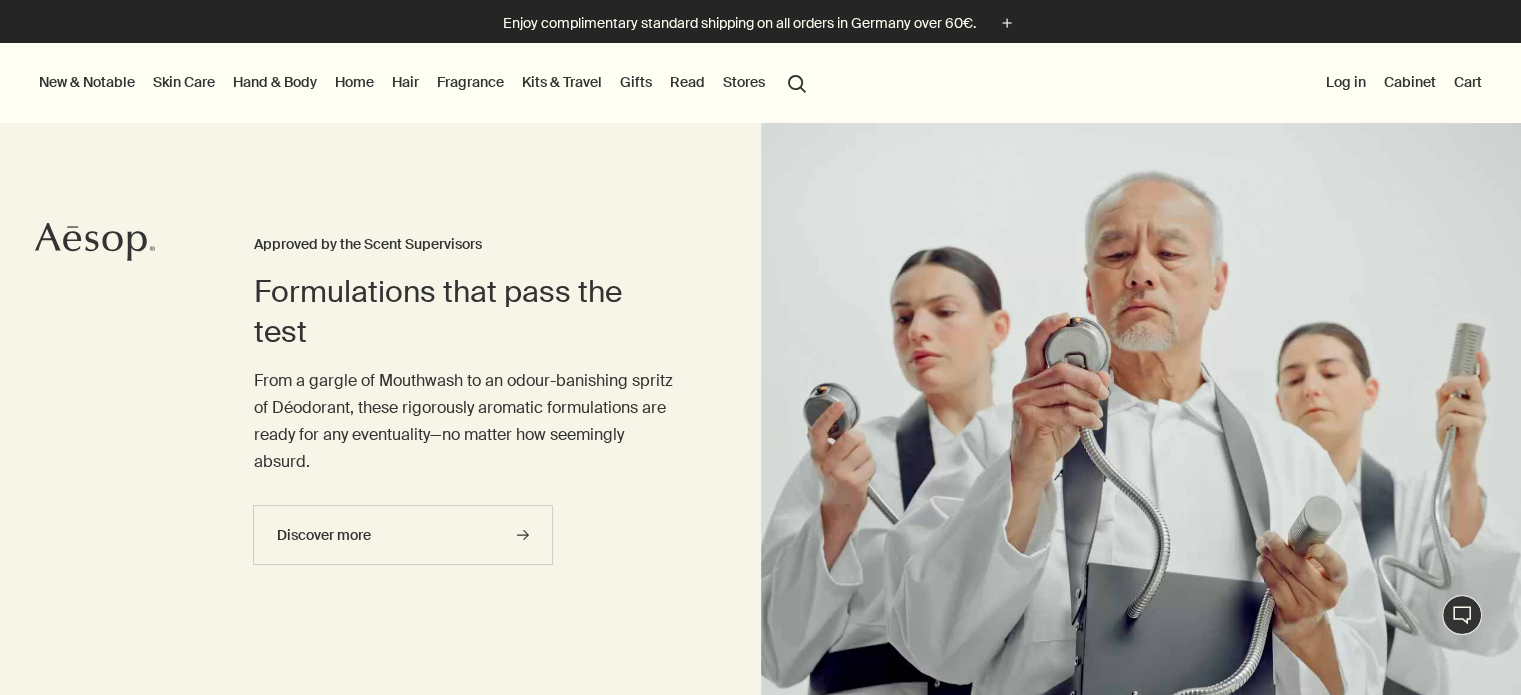 click on "Gifts" at bounding box center (636, 82) 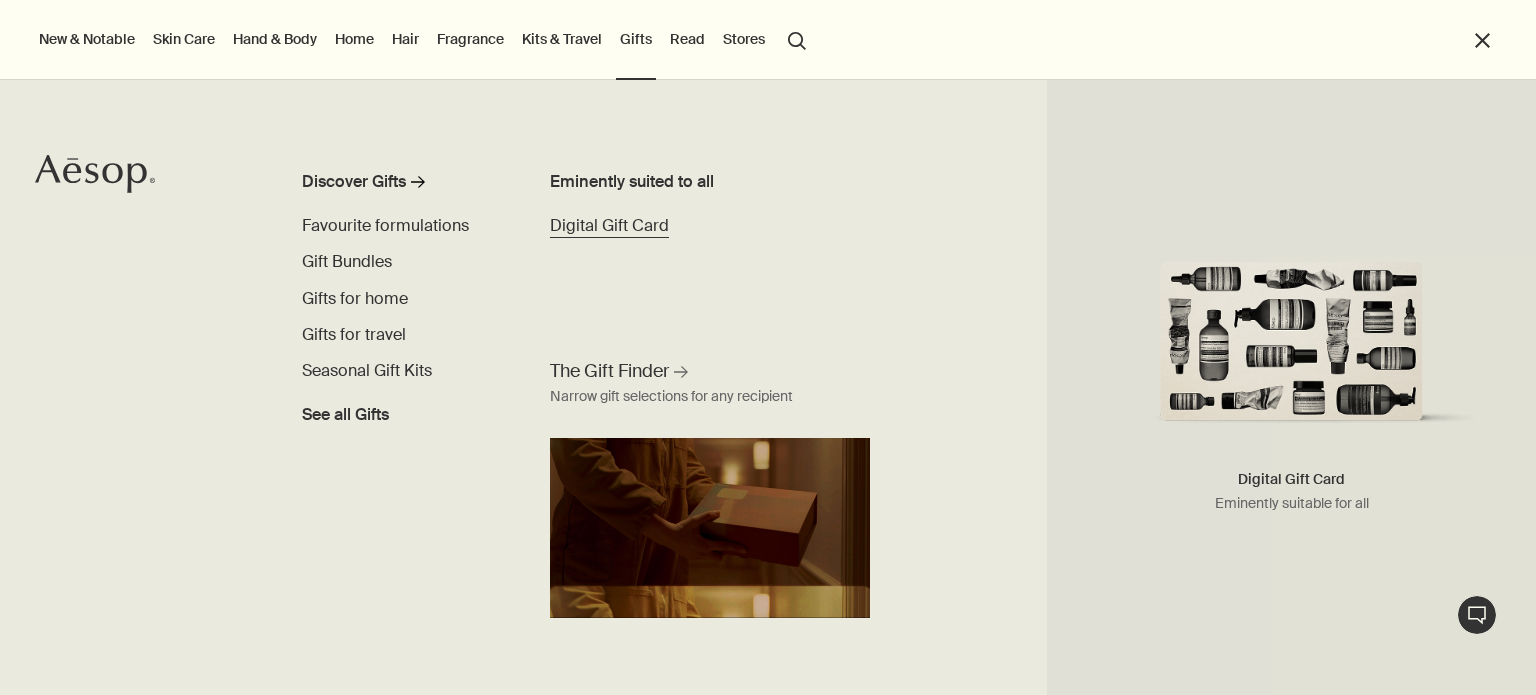 click on "Digital Gift Card" at bounding box center (609, 225) 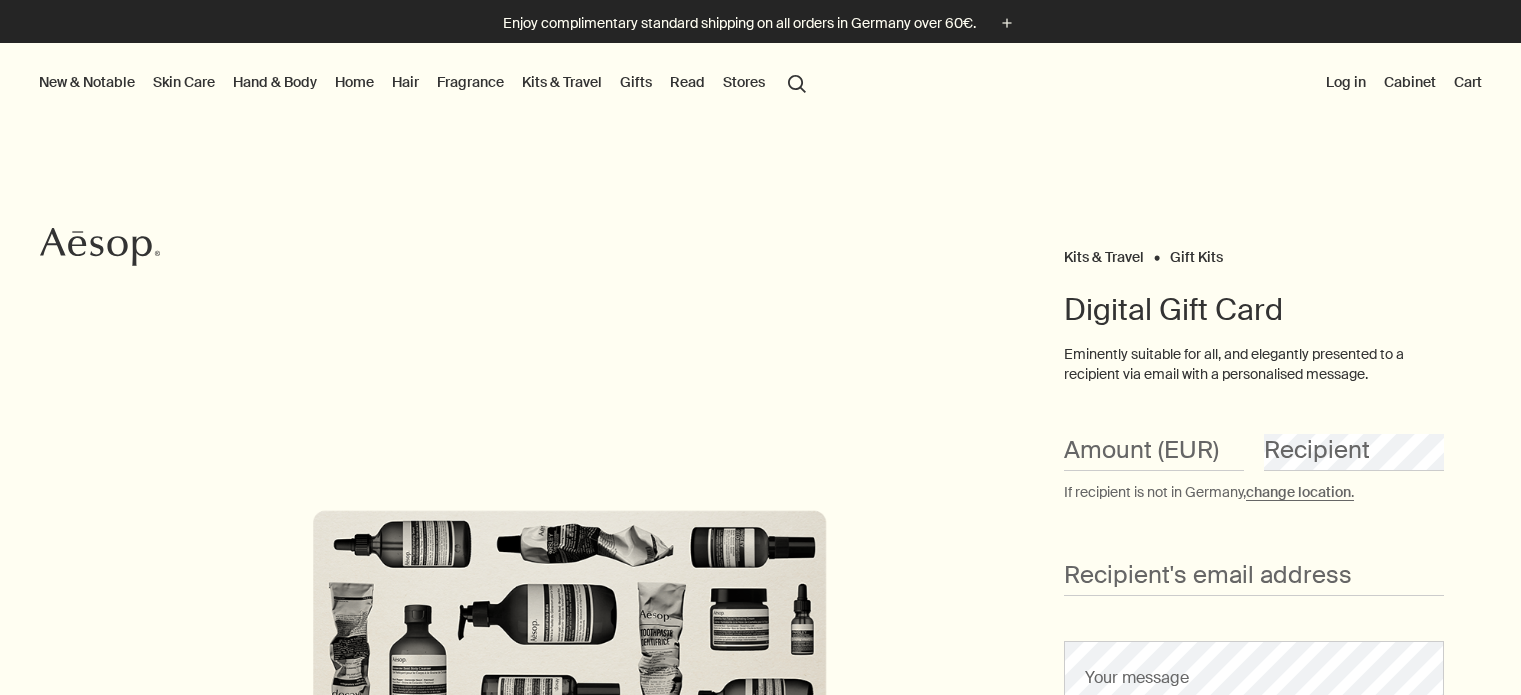 scroll, scrollTop: 0, scrollLeft: 0, axis: both 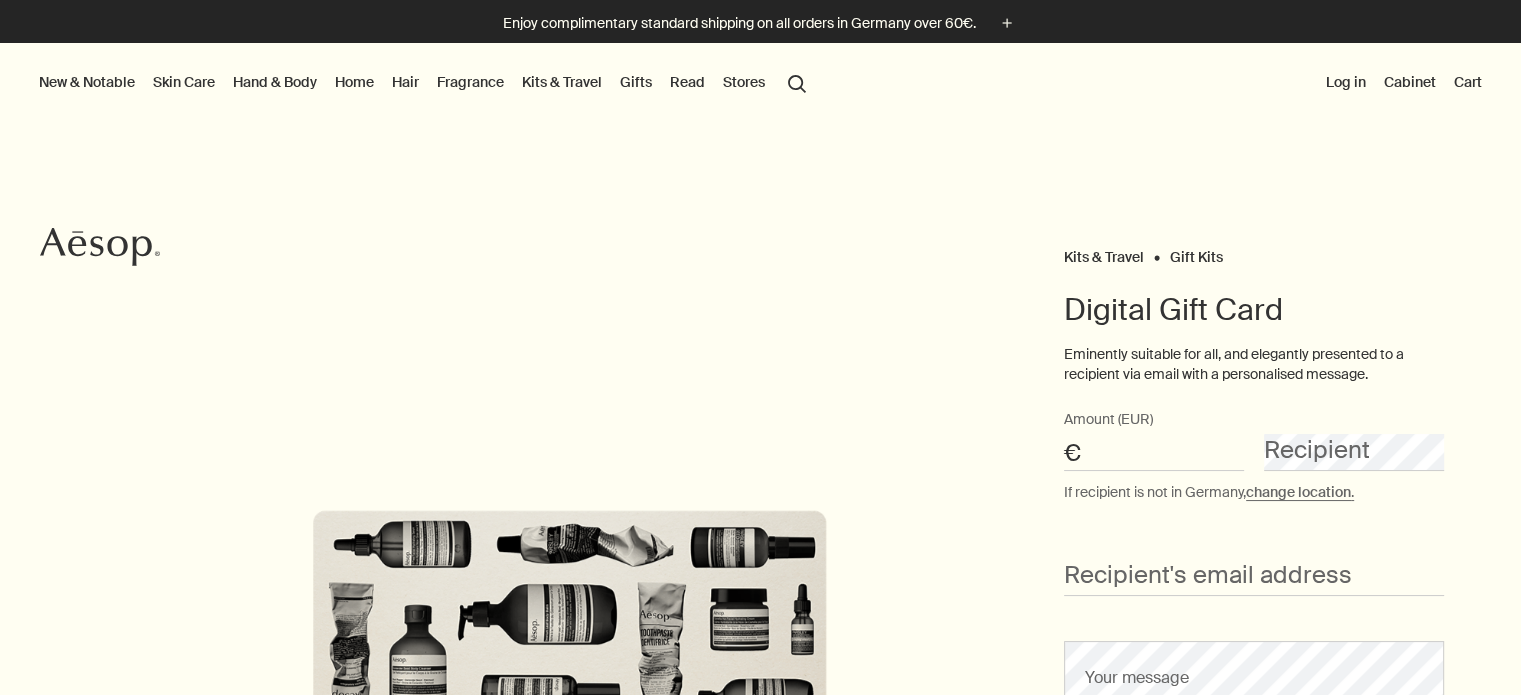 click on "Amount (EUR)" at bounding box center [1154, 452] 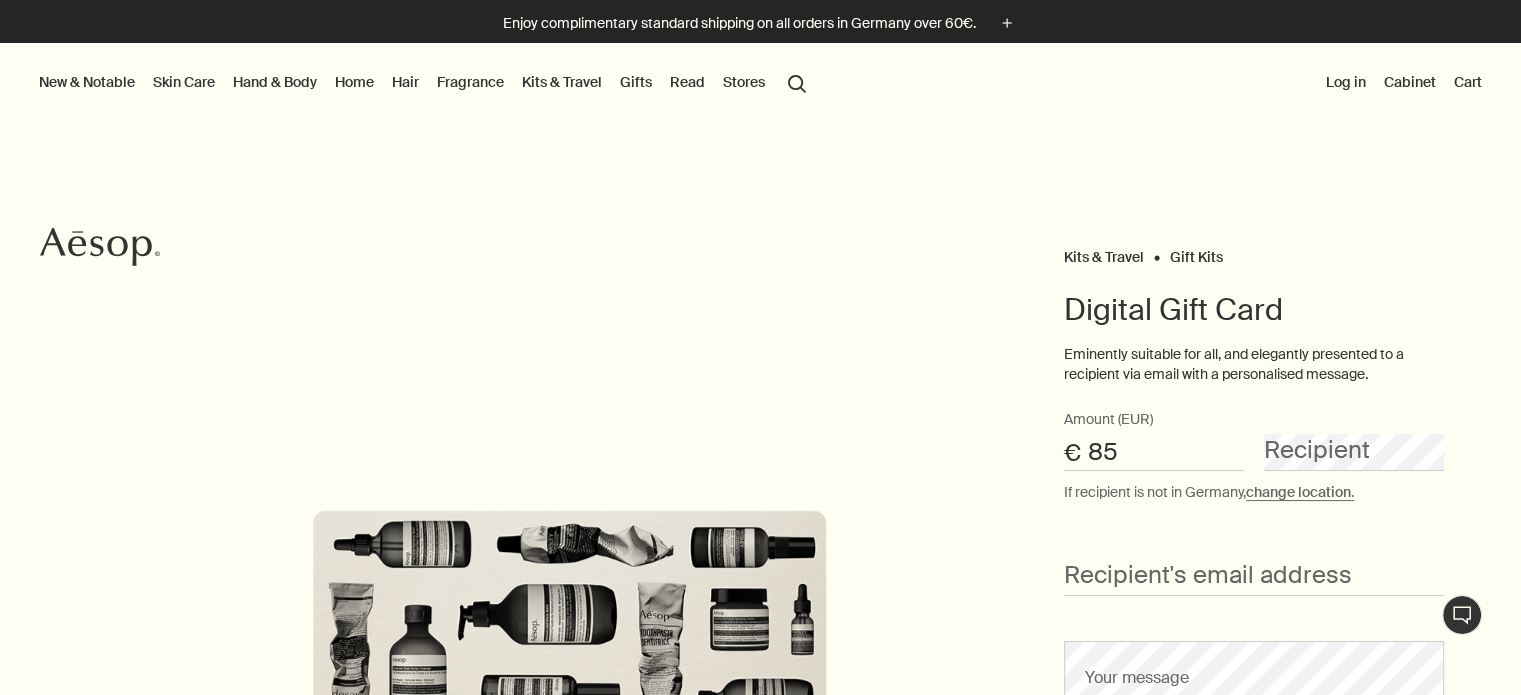 type on "85" 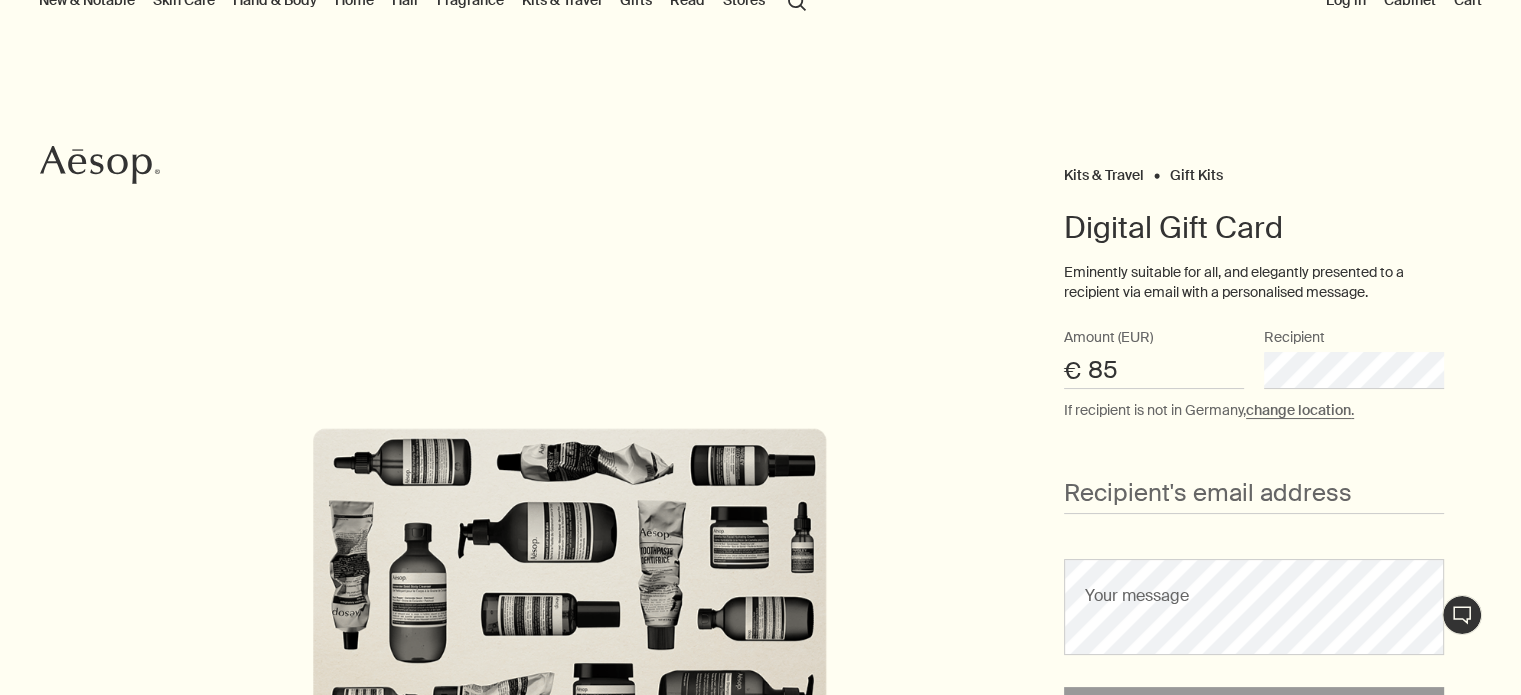 scroll, scrollTop: 200, scrollLeft: 0, axis: vertical 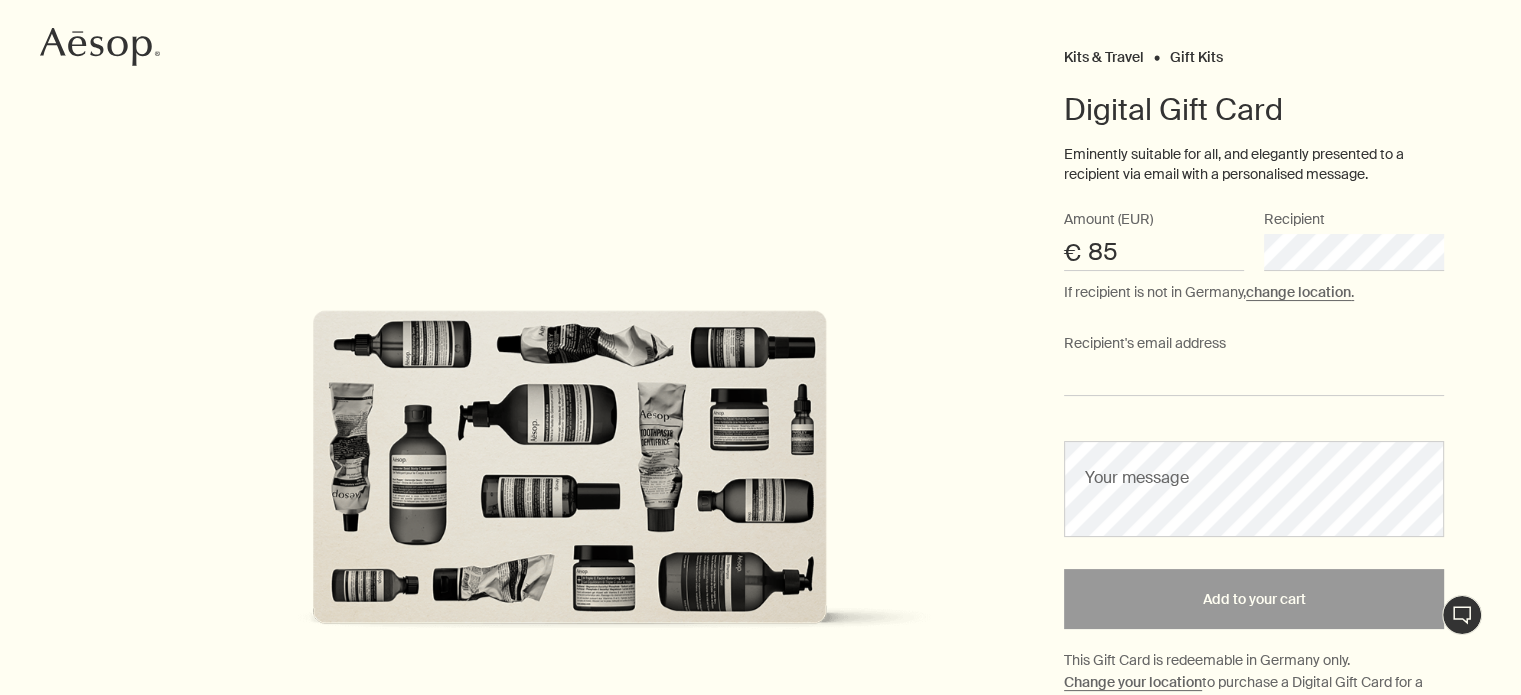 click on "Recipient's email address" at bounding box center (1254, 377) 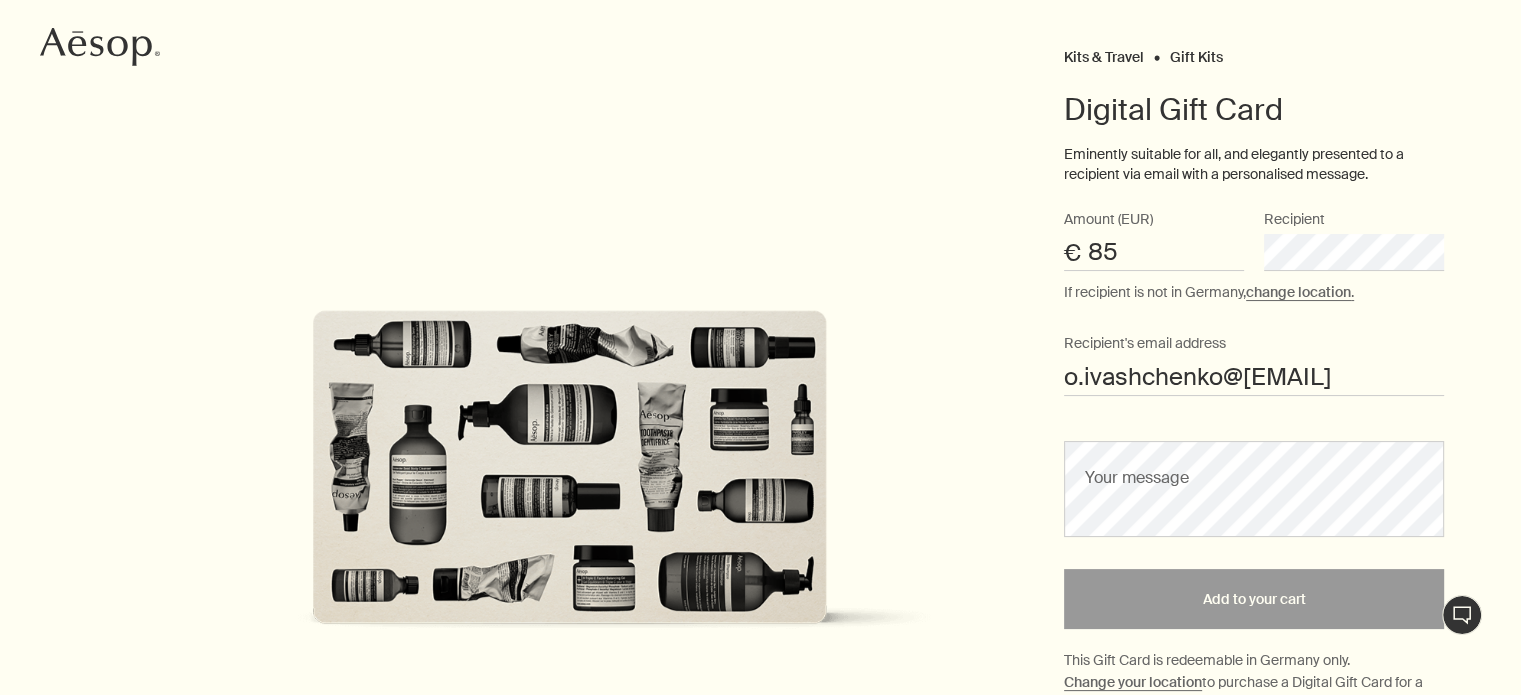 type on "o.ivashchenko@[EMAIL]" 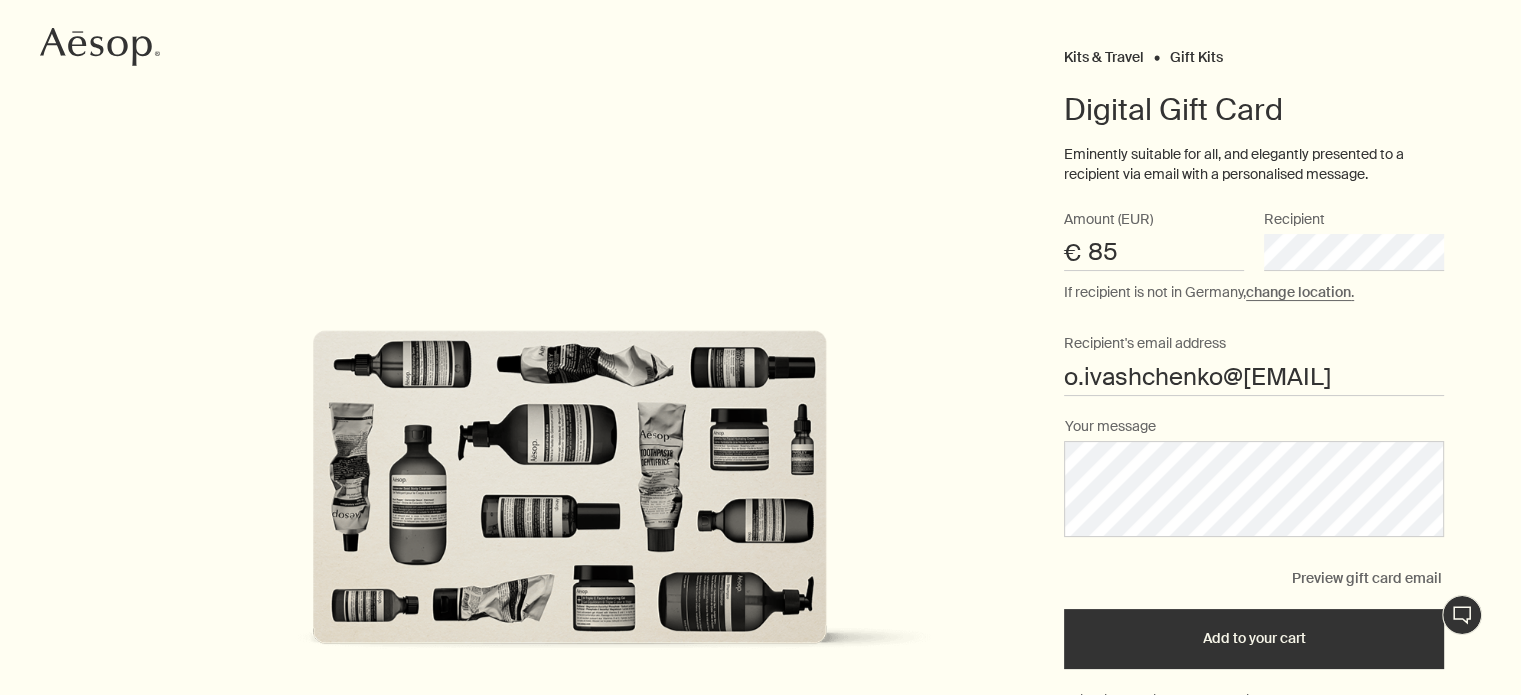 click on "Add to your cart" at bounding box center [1254, 639] 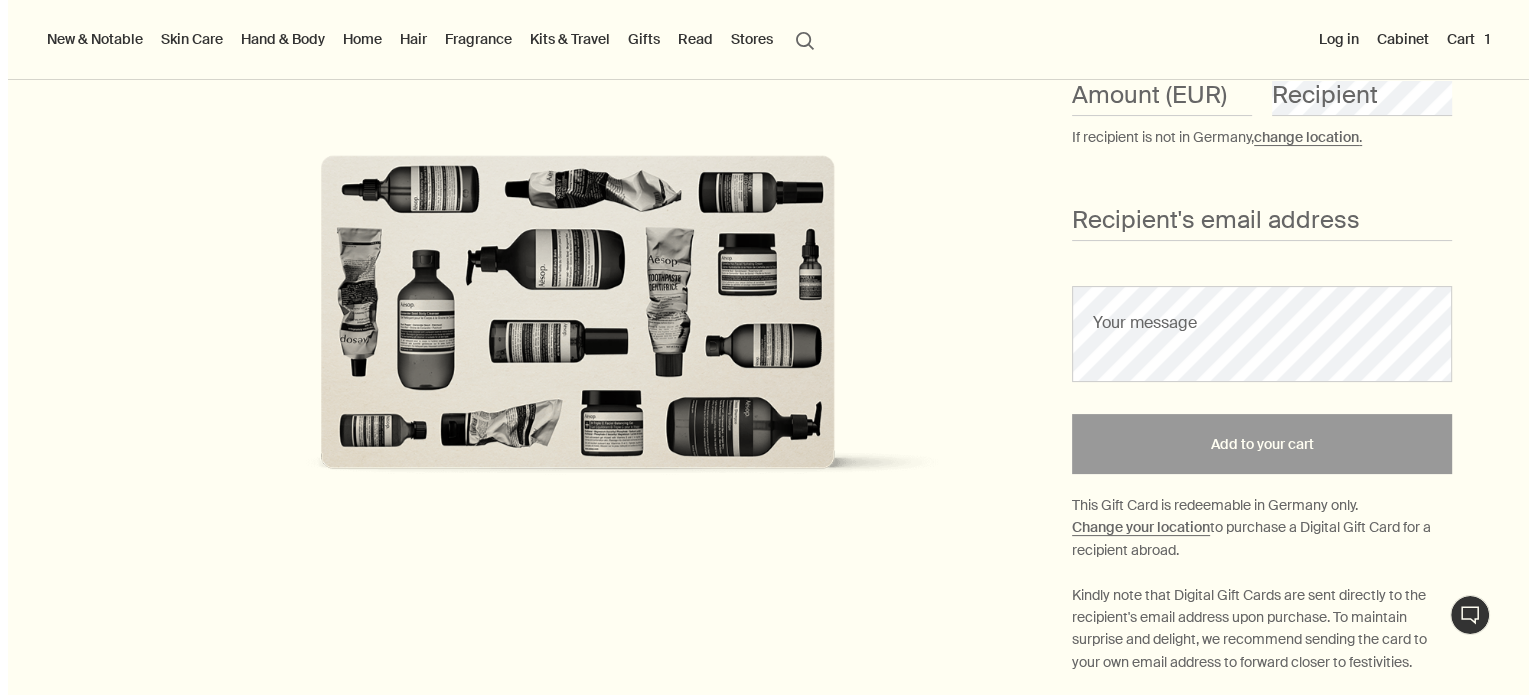 scroll, scrollTop: 0, scrollLeft: 0, axis: both 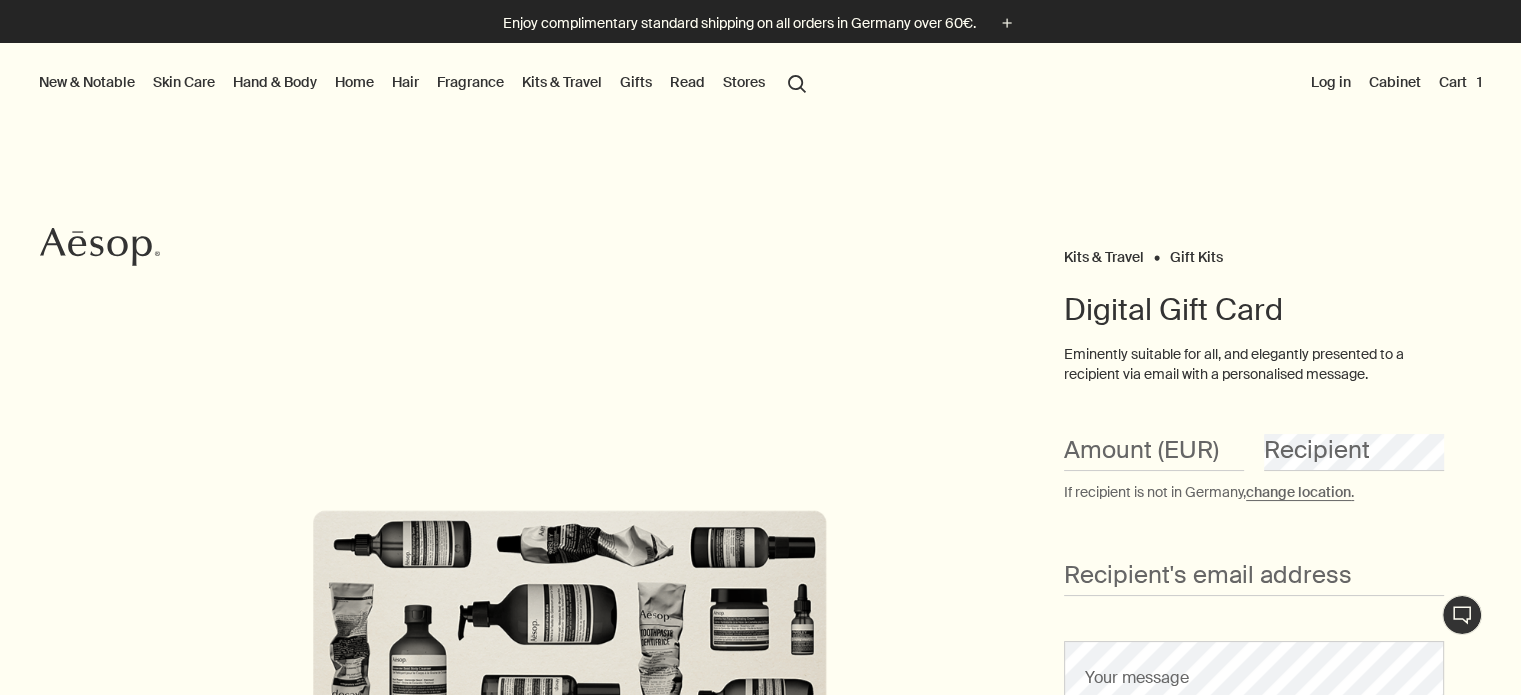 click on "Cart 1" at bounding box center (1460, 82) 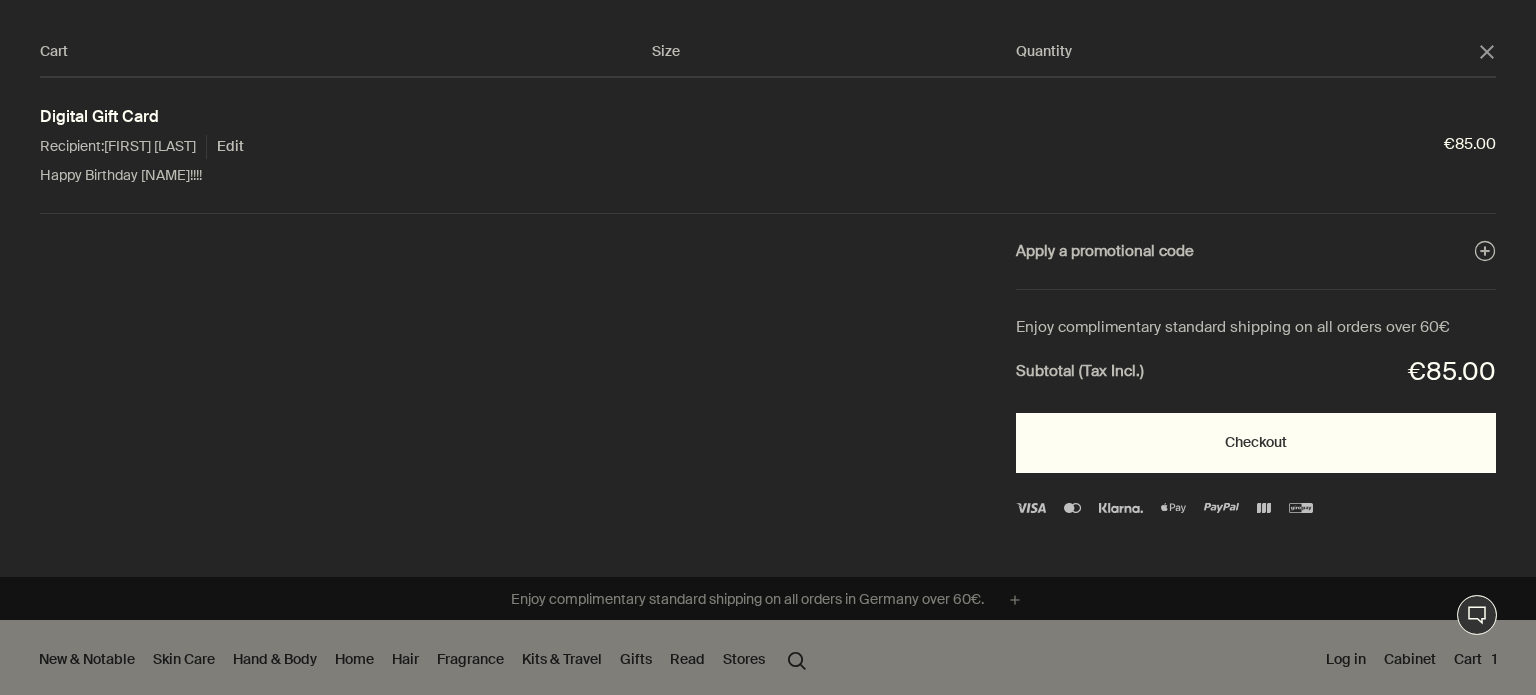 click on "Checkout" at bounding box center [1256, 443] 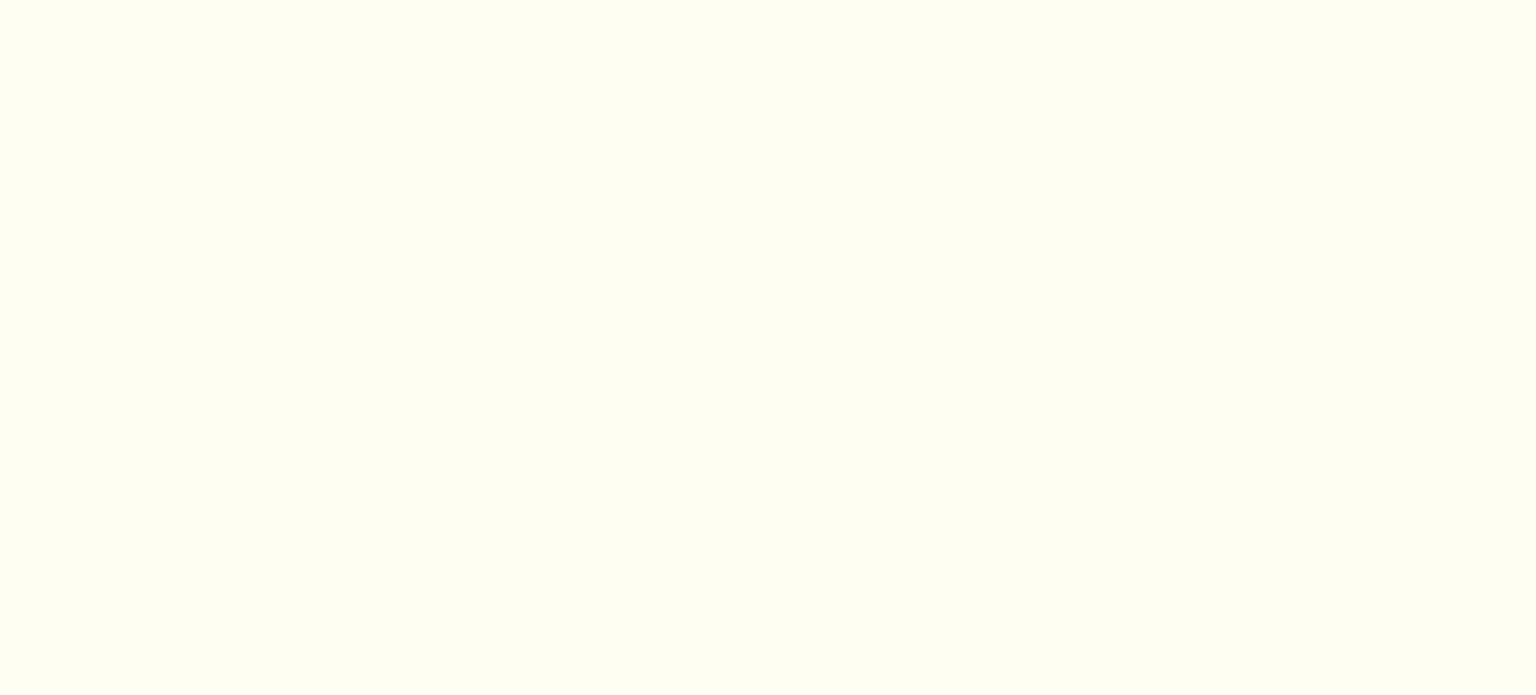 scroll, scrollTop: 0, scrollLeft: 0, axis: both 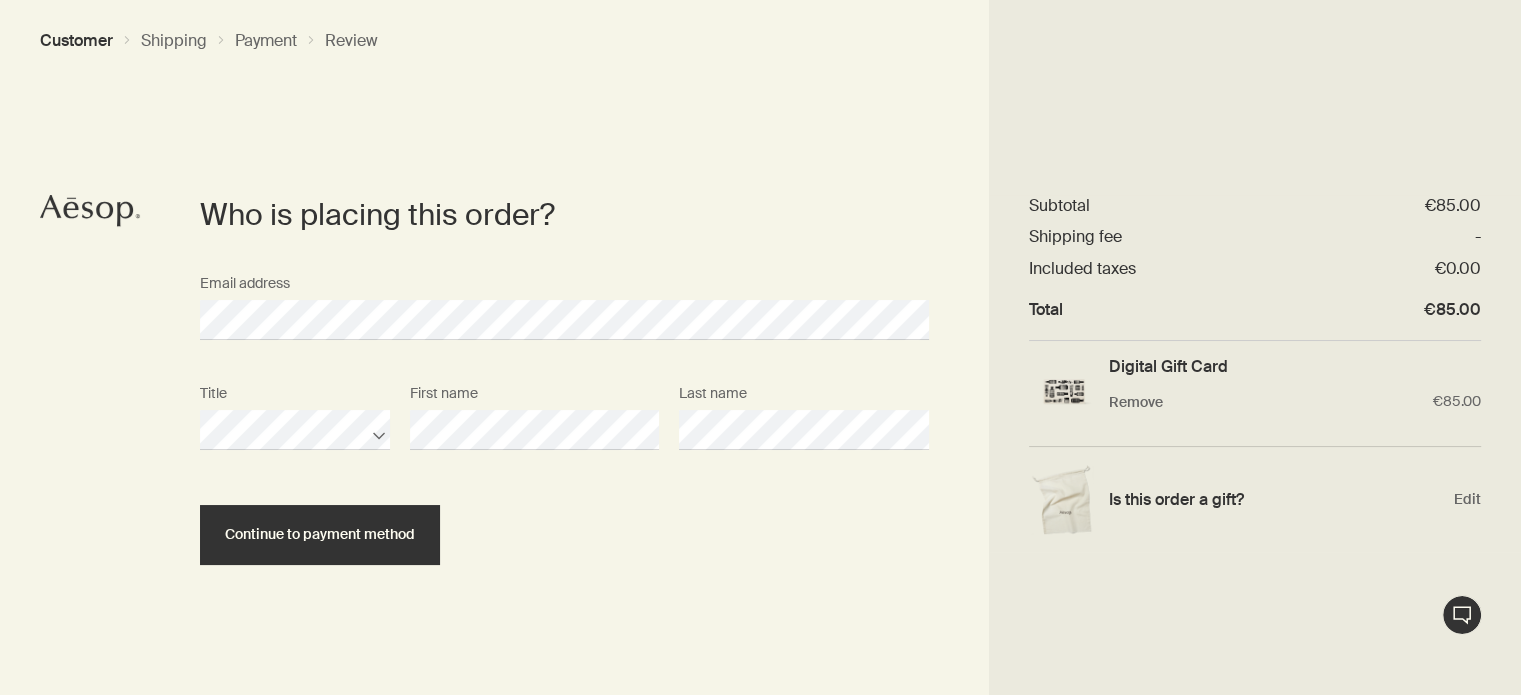 drag, startPoint x: 322, startPoint y: 540, endPoint x: 284, endPoint y: 452, distance: 95.85406 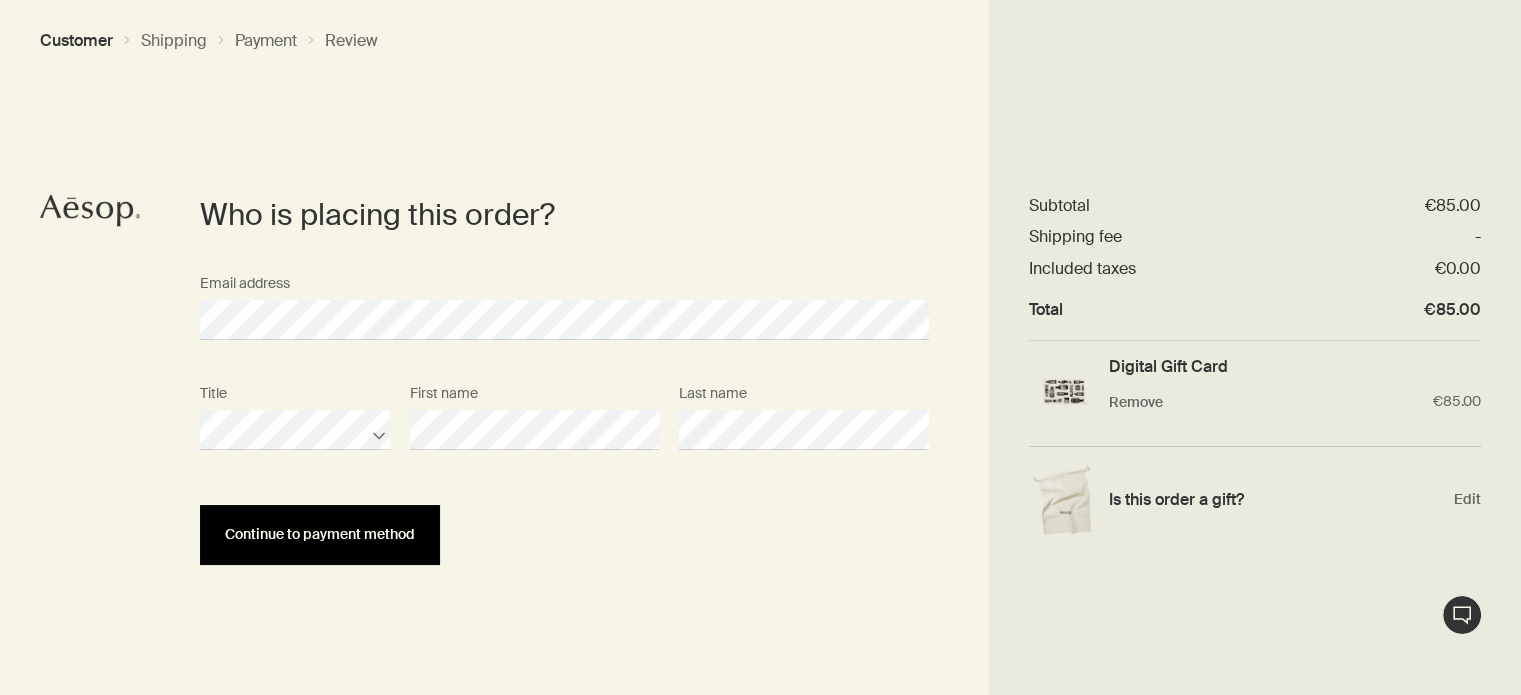 click on "Continue to payment method" at bounding box center [320, 535] 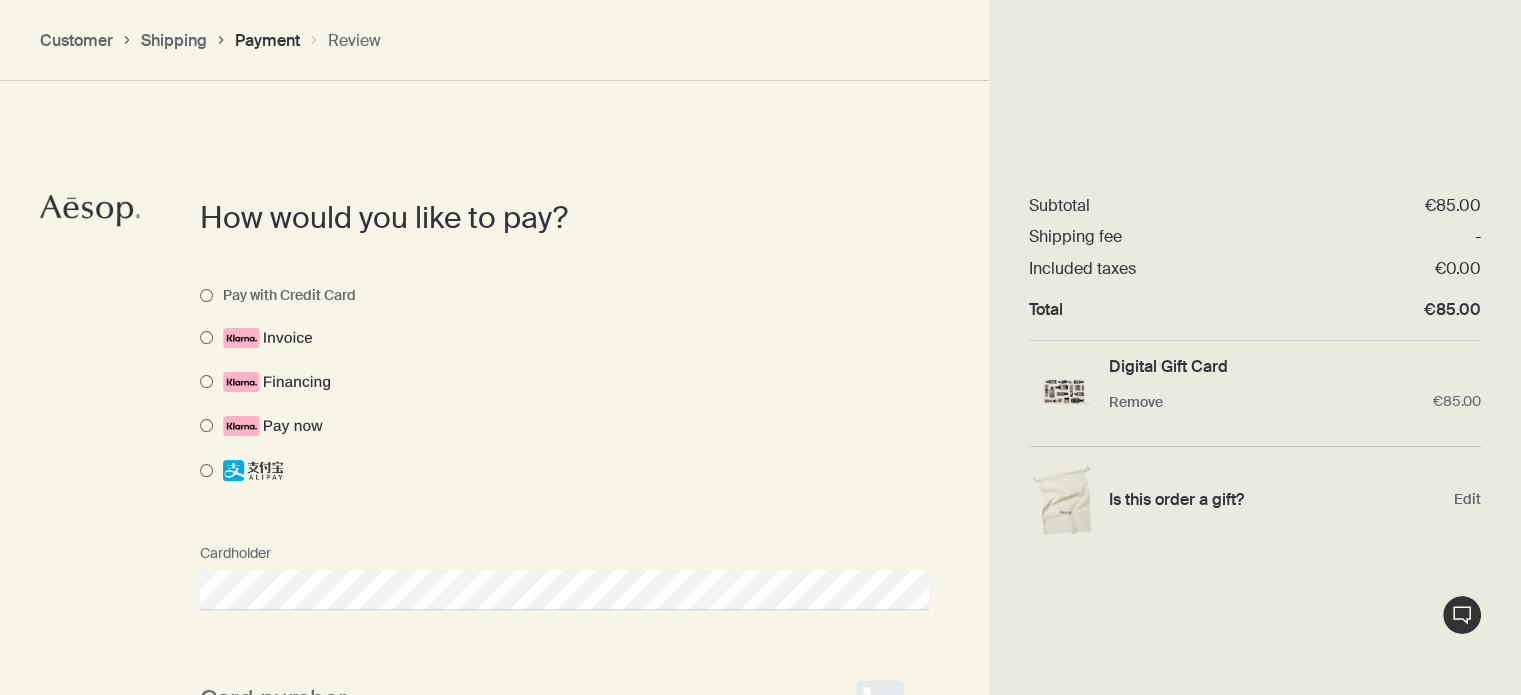 scroll, scrollTop: 448, scrollLeft: 0, axis: vertical 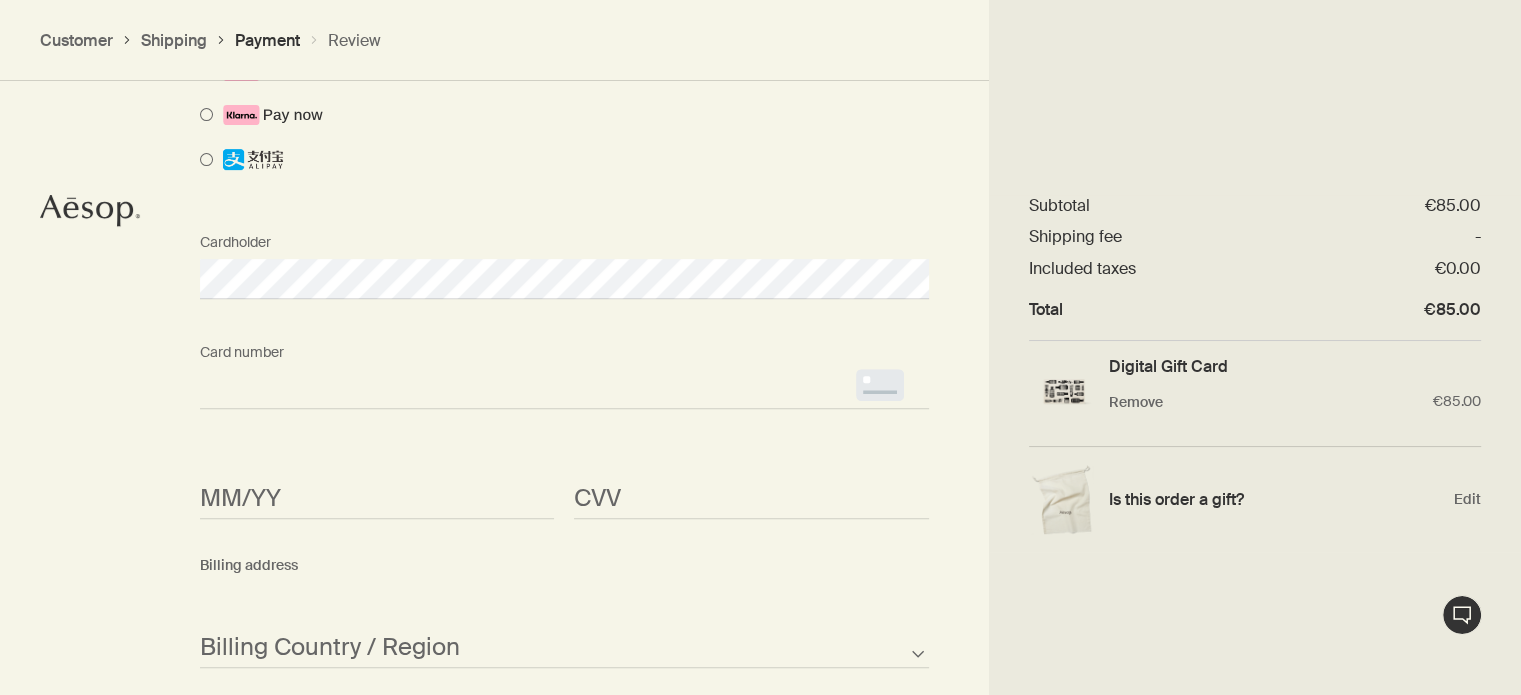 click on "<p>Your browser does not support iframes.</p>" at bounding box center (564, 389) 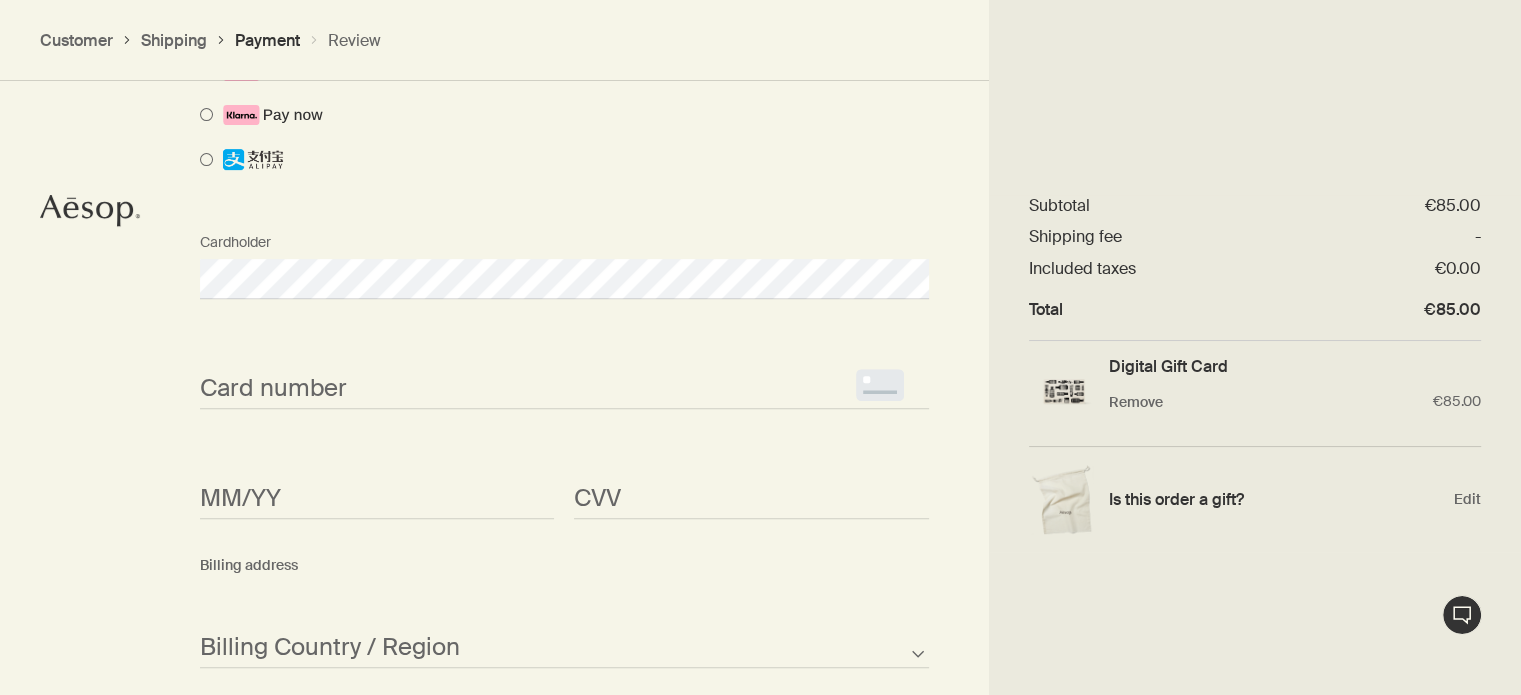 click on "<p>Your browser does not support iframes.</p>" at bounding box center (564, 389) 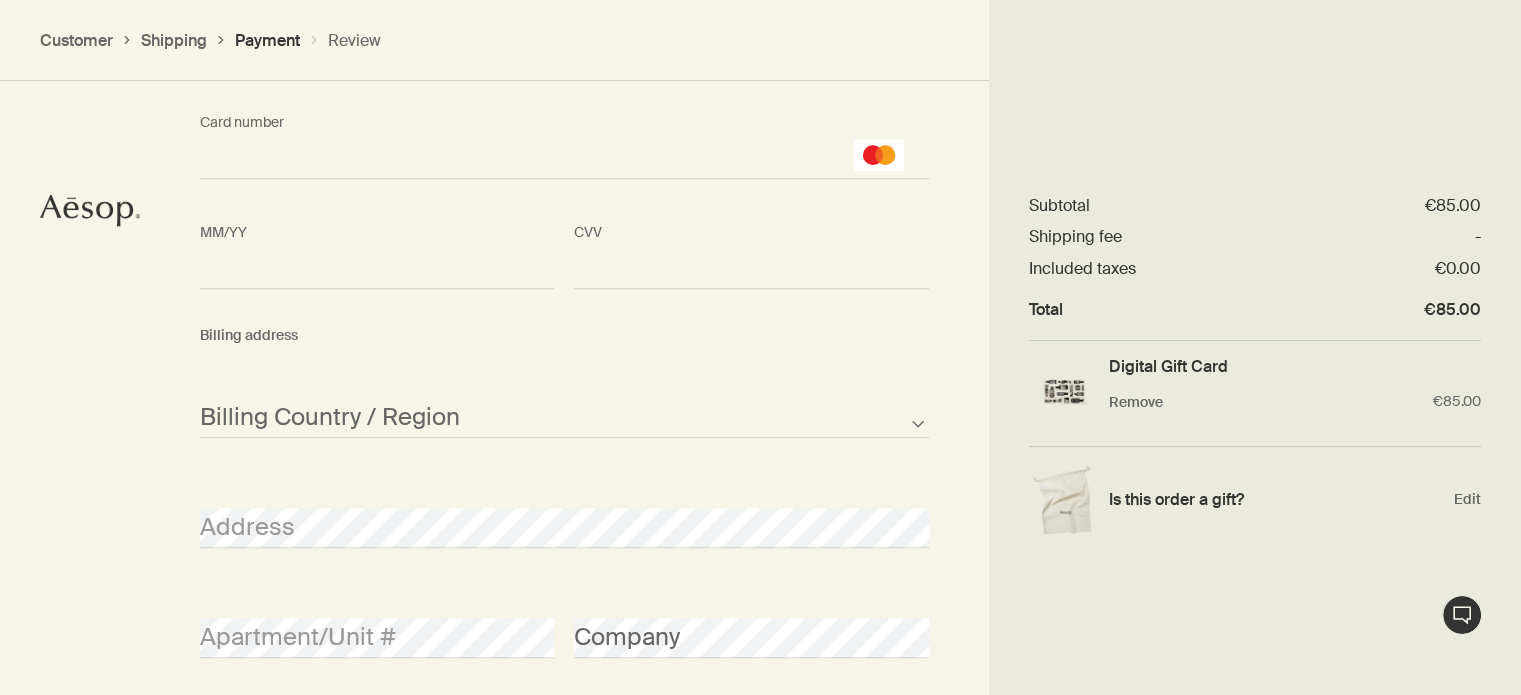 scroll, scrollTop: 1156, scrollLeft: 0, axis: vertical 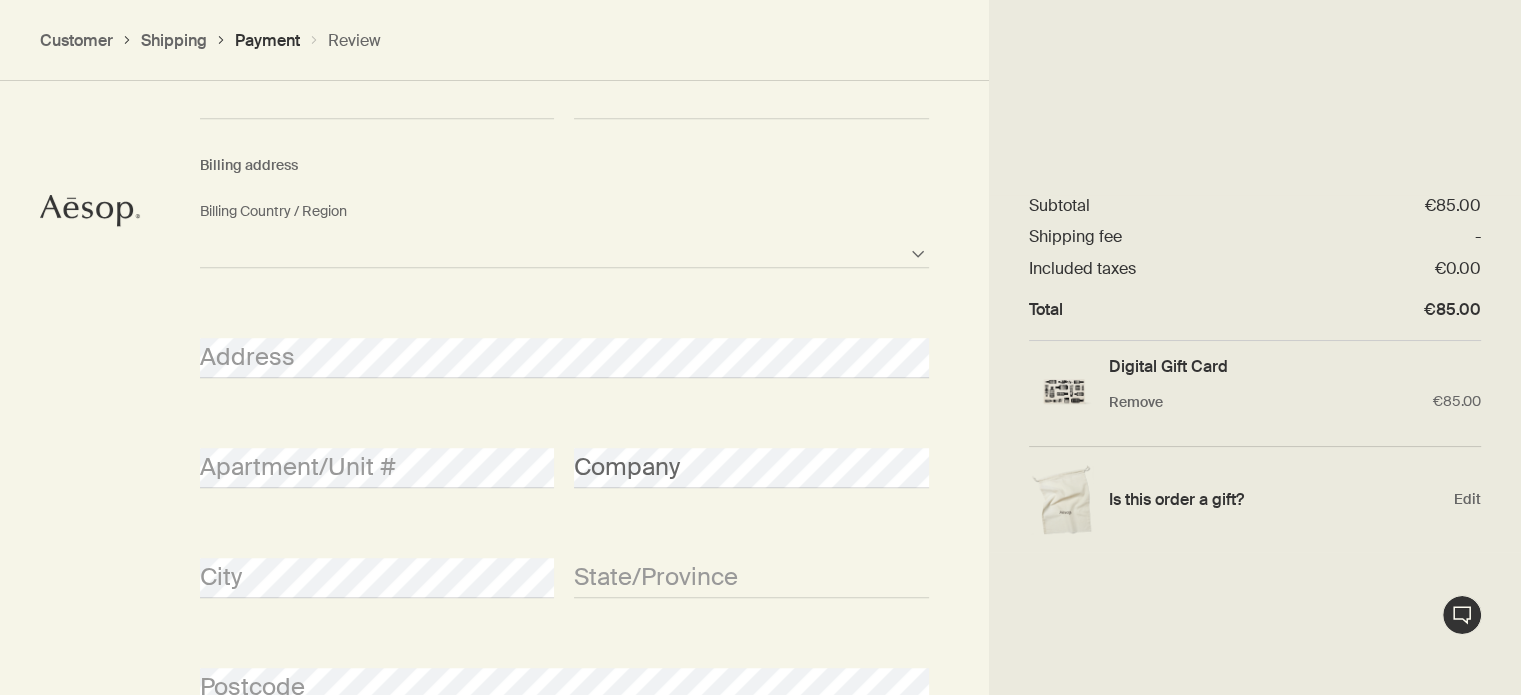 click on "Afghanistan Albania Algeria American Samoa Andorra Angola Anguilla Antarctica Antigua and Barbuda Argentina Armenia Aruba Australia Austria Azerbaijan Bahamas Bahrain Bangladesh Barbados Belarus Belgium Belize Benin Bermuda Bhutan Bolivia Bosnia and Herzegovina Botswana Brazil British Indian Ocean Territory British Virgin Islands Brunei Bulgaria Burkina Faso Burundi Cambodia Cameroon Canada Cape Verde Cayman Islands Central African Republic Chad Chile Chinese Mainland Christmas Island Cocos Islands Colombia Comoros Cook Islands Costa Rica Croatia Cuba Curacao Cyprus Czech Republic Democratic Republic of the Congo Denmark Djibouti Dominica Dominican Republic East Timor Ecuador Egypt El Salvador Equatorial Guinea Eritrea Estonia Ethiopia Falkland Islands Faroe Islands Fiji Finland France French Polynesia Gabon Gambia Georgia Germany Ghana Gibraltar Greece Greenland Grenada Guam Guatemala Guernsey Guinea Guinea-Bissau Guyana Haiti Honduras Hong Kong, SAR Hungary Iceland India Indonesia Iran Iraq Ireland Israel" at bounding box center [564, 248] 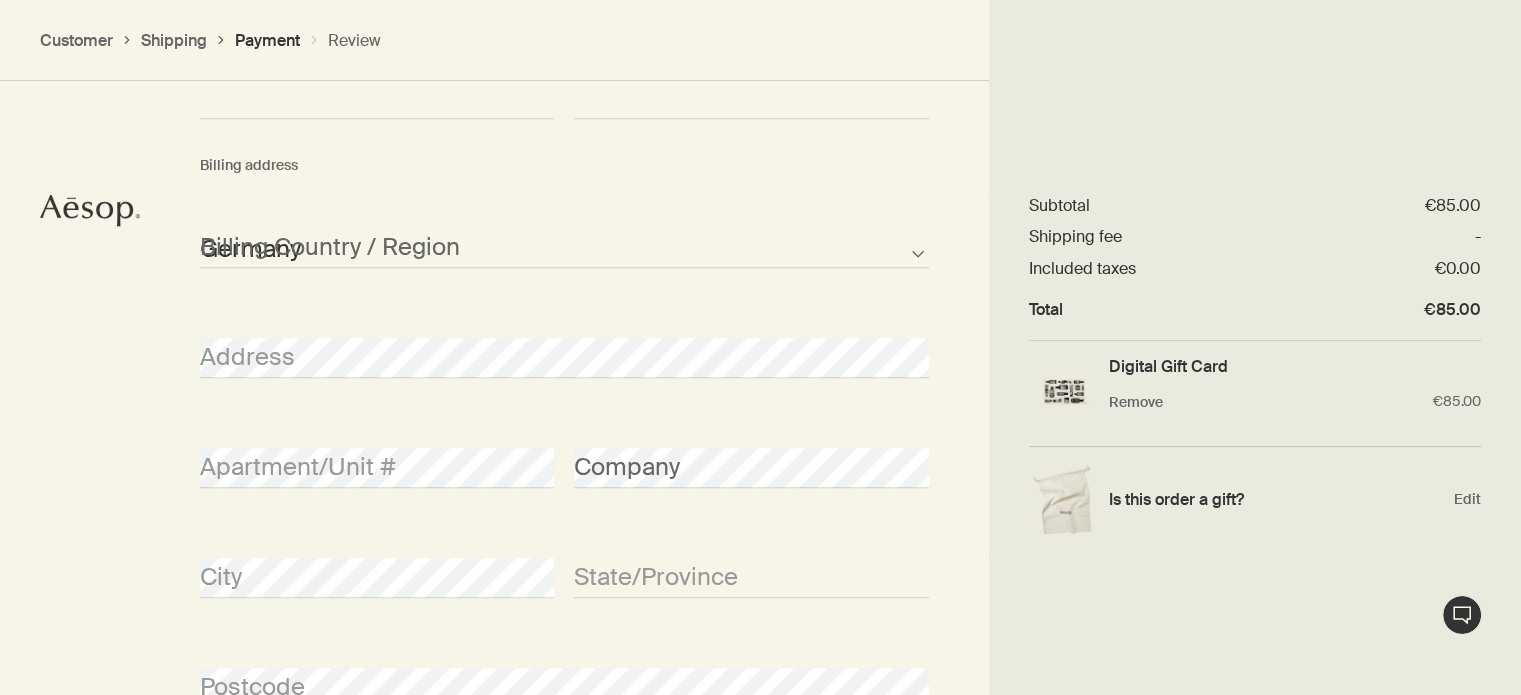 click on "Lor ipsum dol sita co adi? Eli sedd Eiusmo Temp Incididunt Utla etdolo <m>Aliq enimadm veni qui nostrud exercit.</u> LA/NI <a>Exea commodo cons dui auteiru inrepre.</v> VEL <e>Cill fugiatn pari exc sintocc cupidat.</n> Proiden suntcul Quiofficiad Mollita Idestla Perspici Undeo Istenat Errorv Accusant Doloremque Laudant tot Remaper Eaqueipsa Quaeabi Inven Veritatis Quasiar Beataevita Dictaex Nemoeni Ipsamquiav Aspernat Autodit Fugitco Magnid Eosra Sequine Nequep Quisqua Dolore adi Numquameius Moditemp Incidu Magnamq Etiamm Solut Nobiselig Optiocu Nihili Quoplac Facere Possimus Assumen Repe Tempori Autemqui Officiis Debiti Reru Neces Saepee Volupta Repudia Recusan Itaqueea Hict Sapie Delectu Reiciend Voluptati Maiore Alias Perfere Doloribu Asperio Repe Minimno Exerc Ulla Corpori Susc Laborio Aliqui Commo Consequa Quidmaxime Mollitia mo har Quide Rerumfa Expedita Distinct Namlibero Temporec Solu Nobis Eligend Optio Cu Nihilimp Minusquodm Placea Facerep Omnislo Ipsumdol Sitametc Adipisc Elits Doeiusm Temp Incidid" at bounding box center (760, 209) 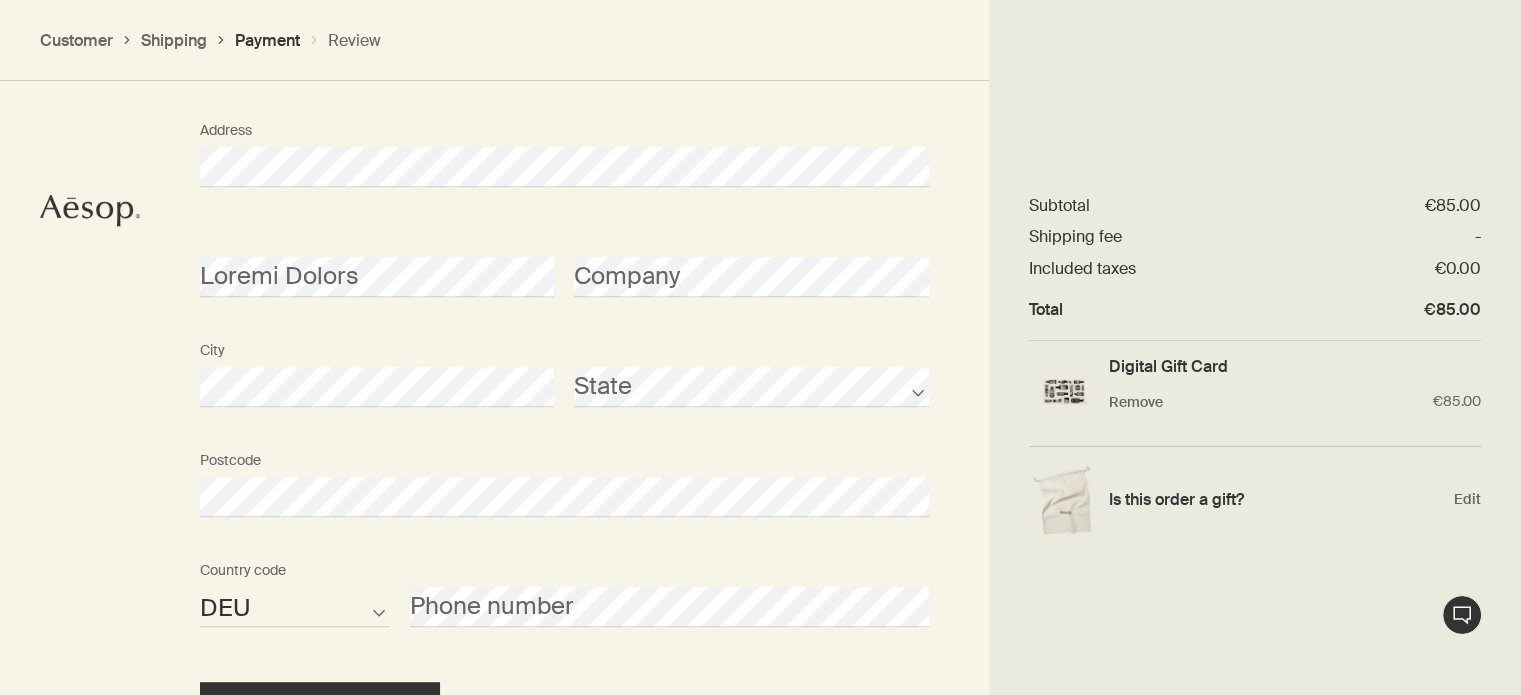 scroll, scrollTop: 1356, scrollLeft: 0, axis: vertical 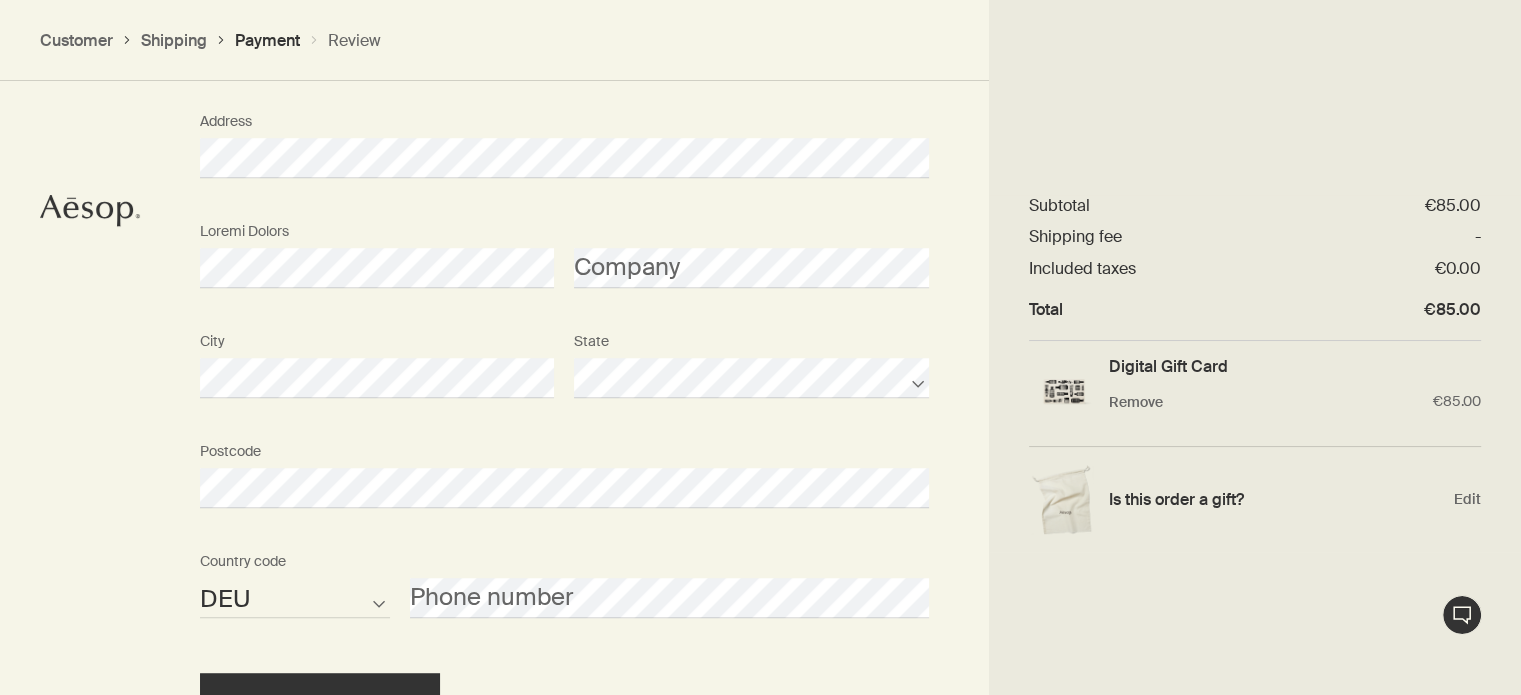 click on "Lor ipsum dol sita co adi? Eli sedd Eiusmo Temp Incididunt Utla etdolo <m>Aliq enimadm veni qui nostrud exercit.</u> LA/NI <a>Exea commodo cons dui auteiru inrepre.</v> VEL <e>Cill fugiatn pari exc sintocc cupidat.</n> Proiden suntcul Quiofficiad Mollita Idestla Perspici Undeo Istenat Errorv Accusant Doloremque Laudant tot Remaper Eaqueipsa Quaeabi Inven Veritatis Quasiar Beataevita Dictaex Nemoeni Ipsamquiav Aspernat Autodit Fugitco Magnid Eosra Sequine Nequep Quisqua Dolore adi Numquameius Moditemp Incidu Magnamq Etiamm Solut Nobiselig Optiocu Nihili Quoplac Facere Possimus Assumen Repe Tempori Autemqui Officiis Debiti Reru Neces Saepee Volupta Repudia Recusan Itaqueea Hict Sapie Delectu Reiciend Voluptati Maiore Alias Perfere Doloribu Asperio Repe Minimno Exerc Ulla Corpori Susc Laborio Aliqui Commo Consequa Quidmaxime Mollitia mo har Quide Rerumfa Expedita Distinct Namlibero Temporec Solu Nobis Eligend Optio Cu Nihilimp Minusquodm Placea Facerep Omnislo Ipsumdol Sitametc Adipisc Elits Doeiusm Temp Incidid" at bounding box center (760, 9) 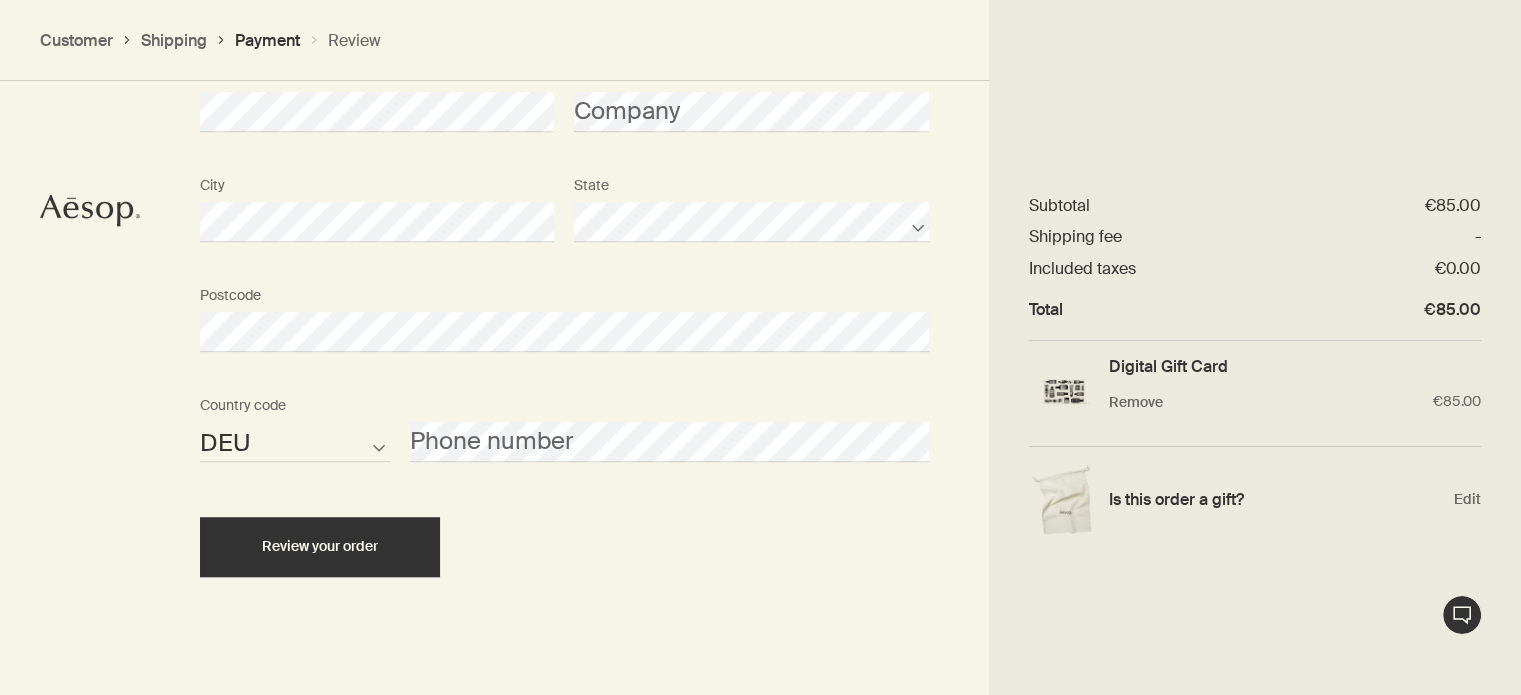 scroll, scrollTop: 1526, scrollLeft: 0, axis: vertical 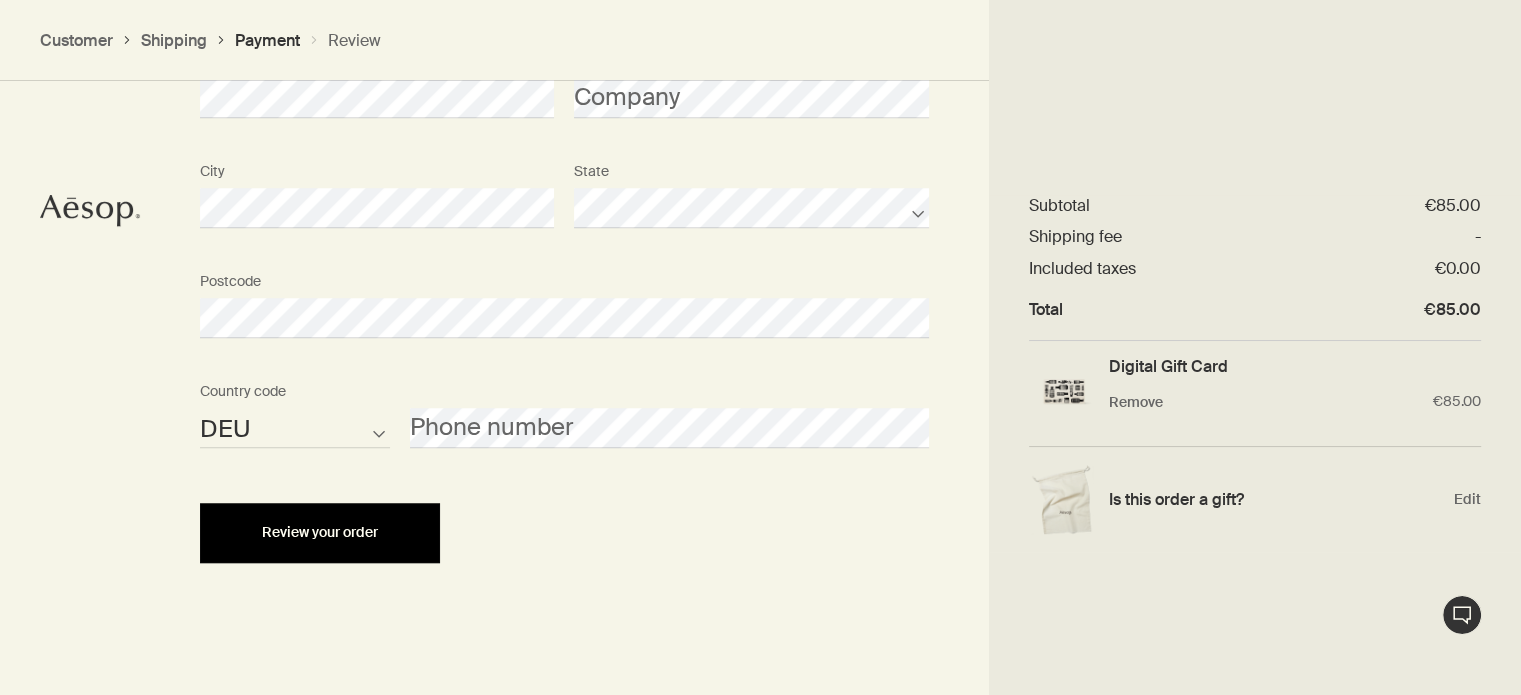 click on "Review your order" at bounding box center [320, 532] 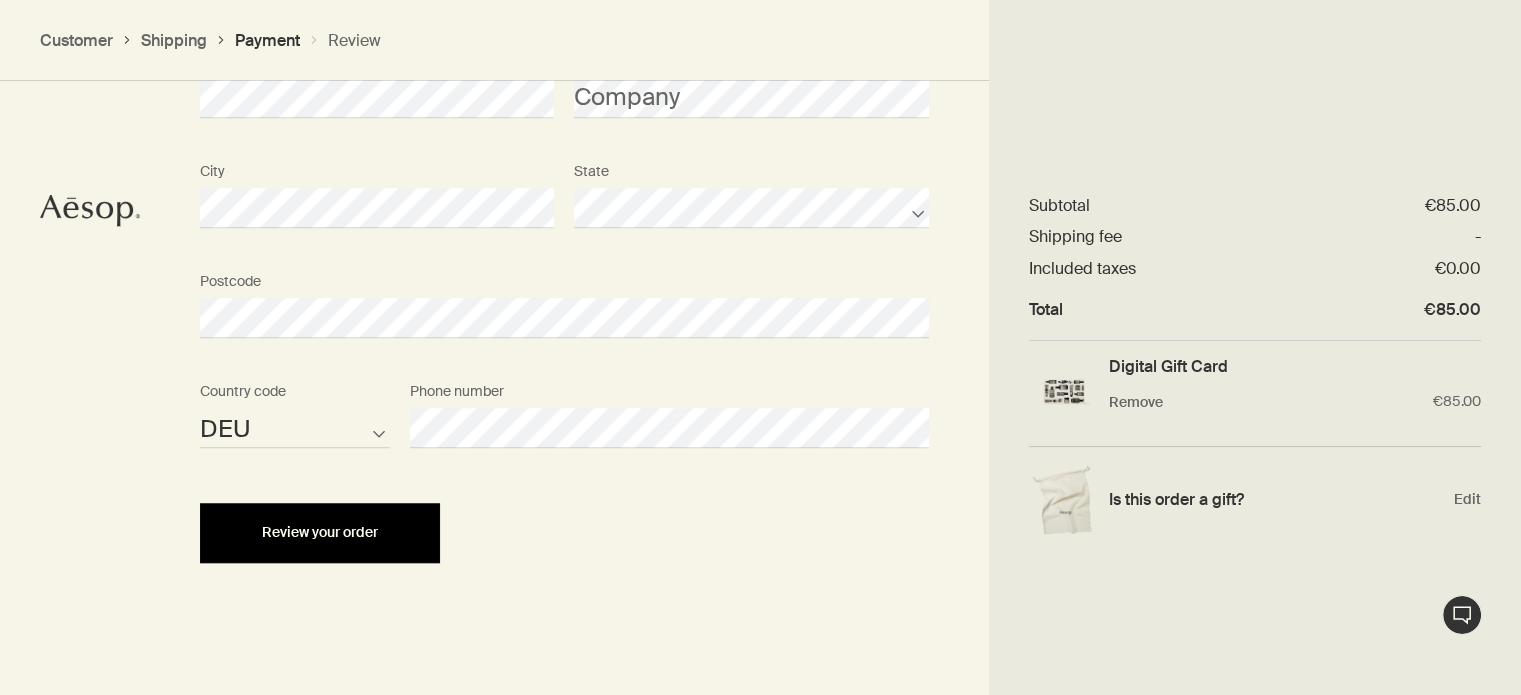 click on "Review your order" at bounding box center [320, 532] 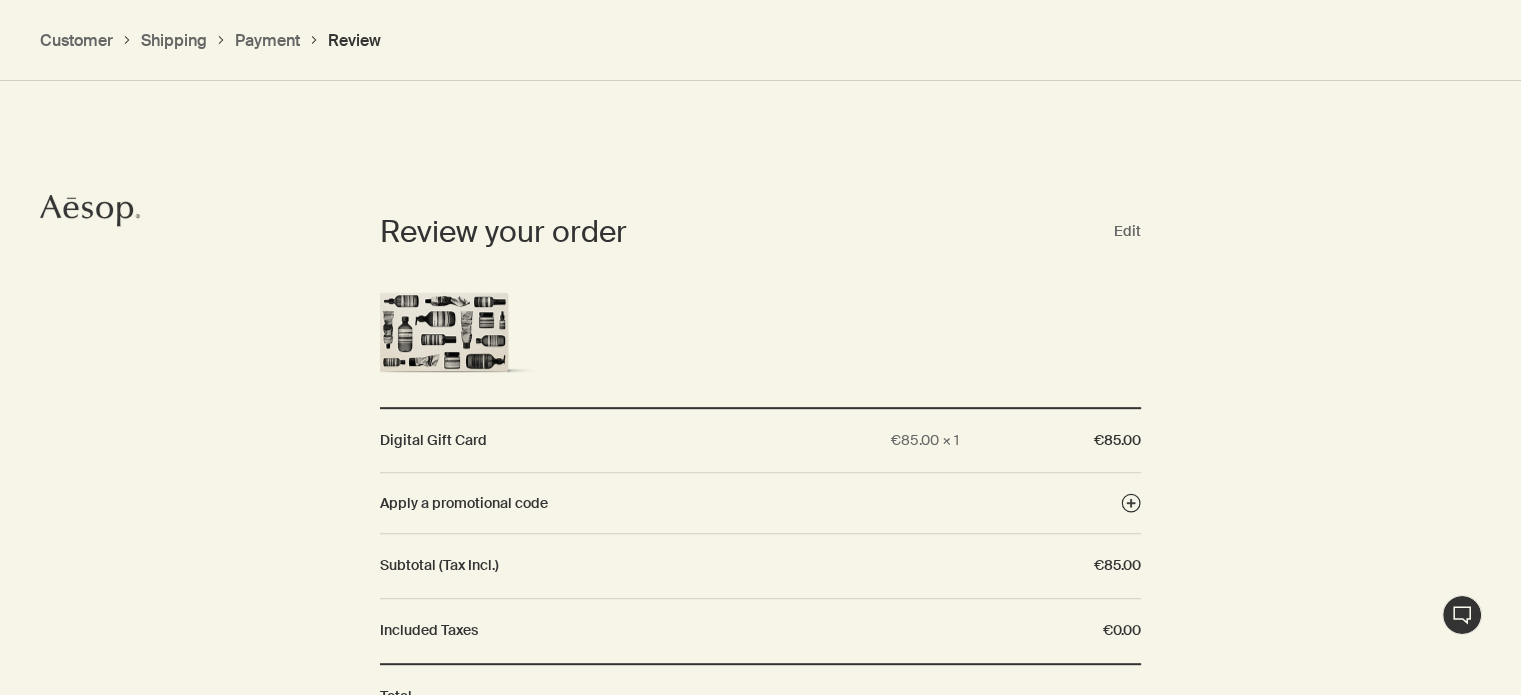 scroll, scrollTop: 824, scrollLeft: 0, axis: vertical 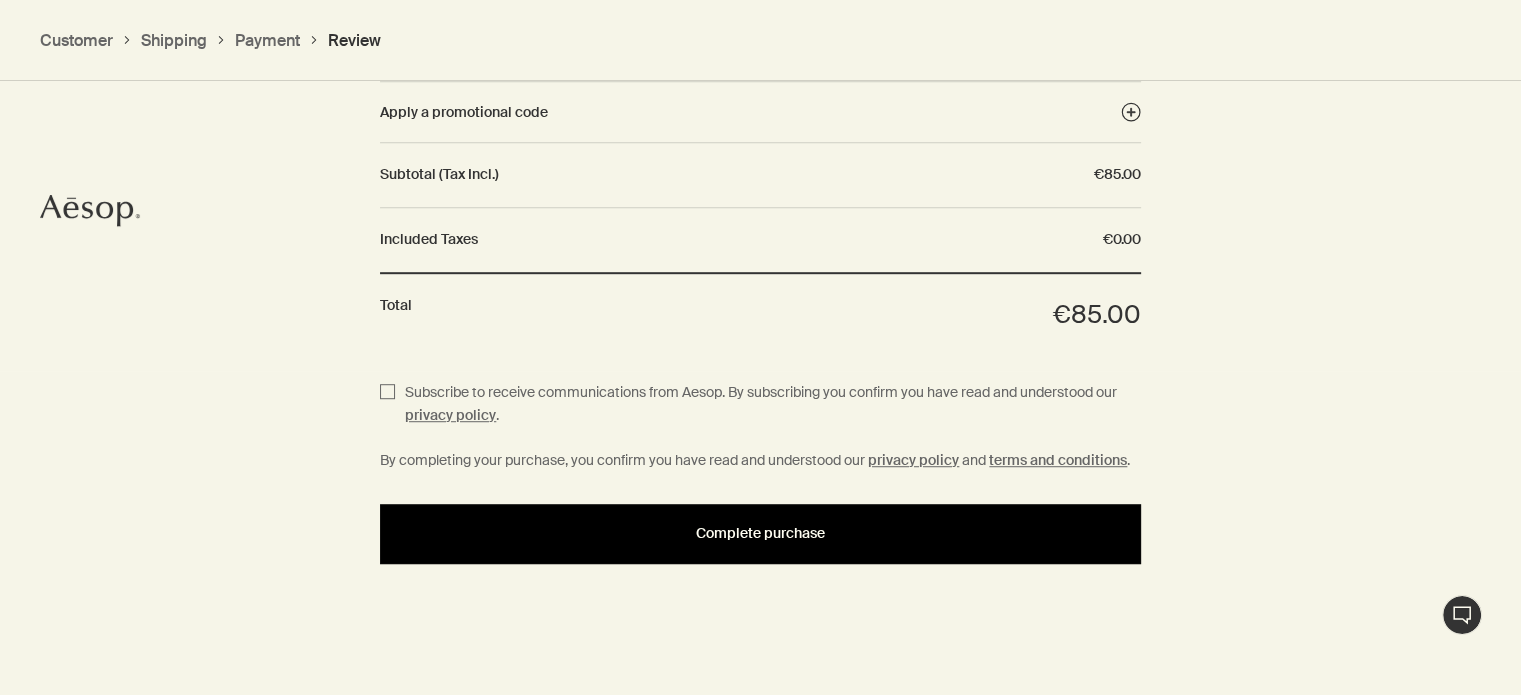 click on "Complete purchase" at bounding box center (760, 534) 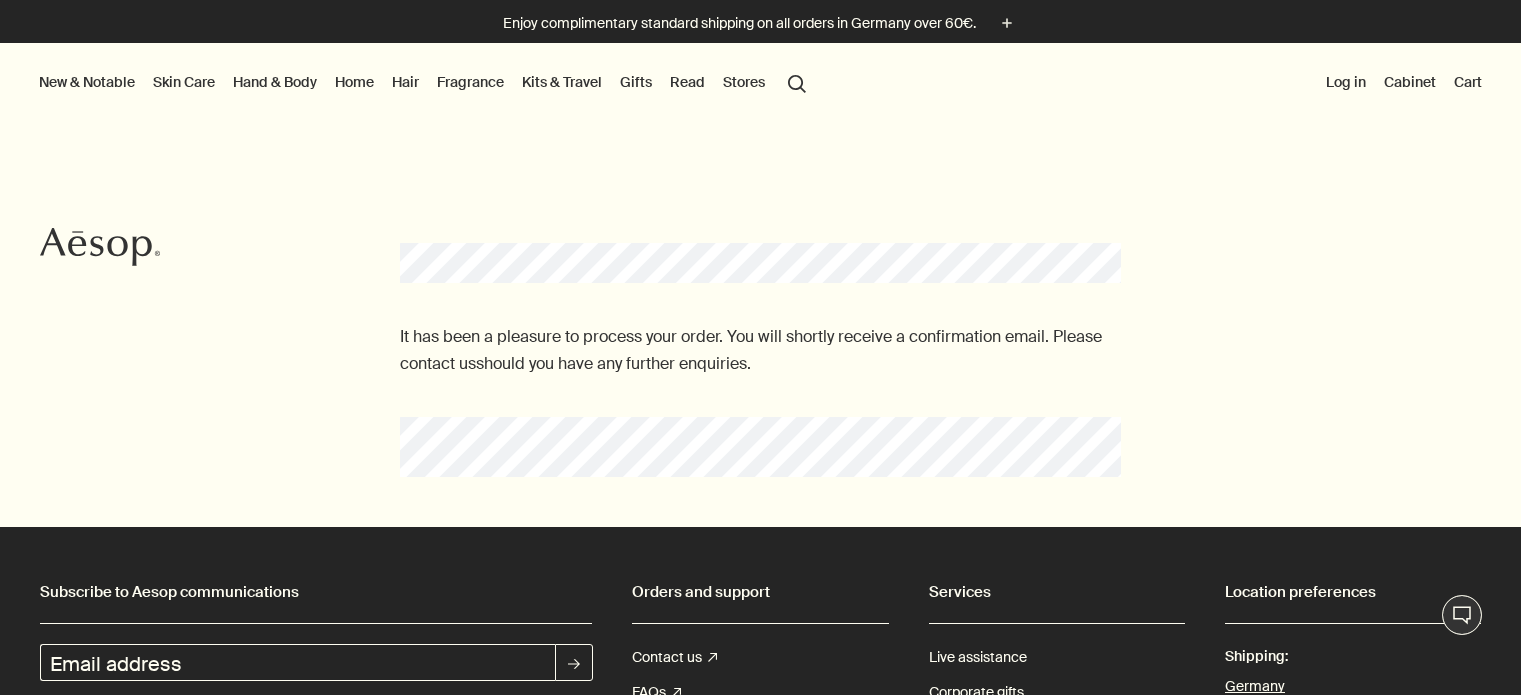 scroll, scrollTop: 0, scrollLeft: 0, axis: both 